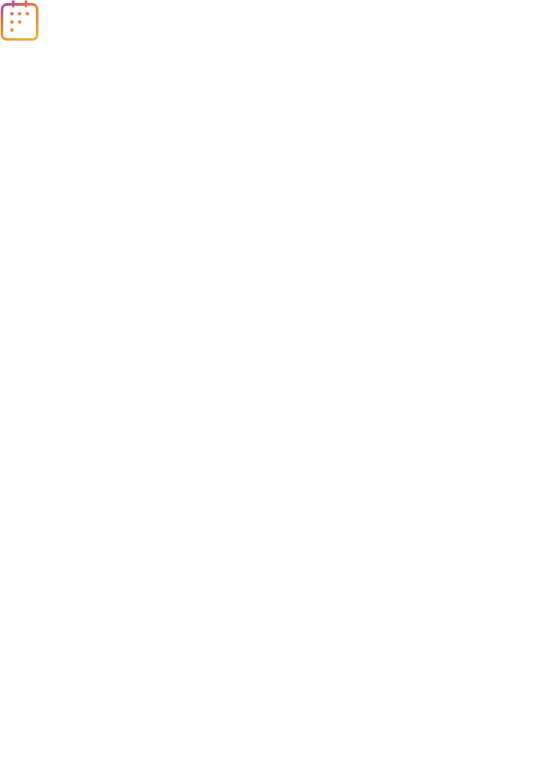 scroll, scrollTop: 0, scrollLeft: 0, axis: both 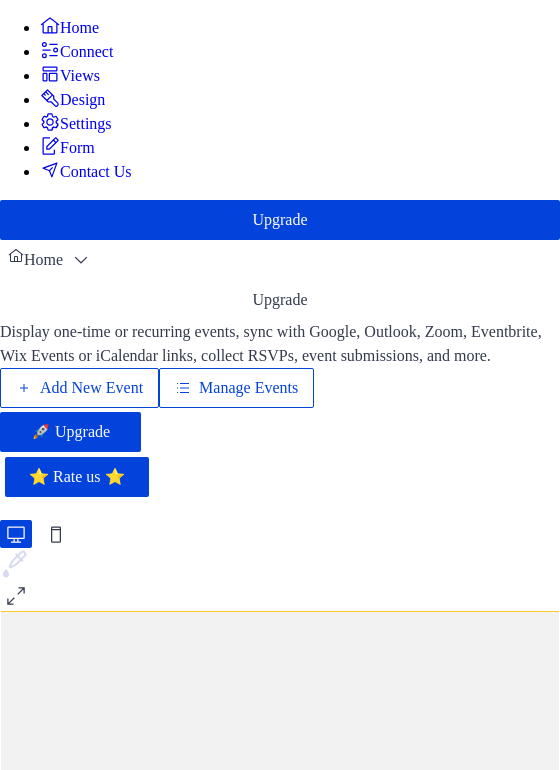 click on "Manage Events" at bounding box center [248, 388] 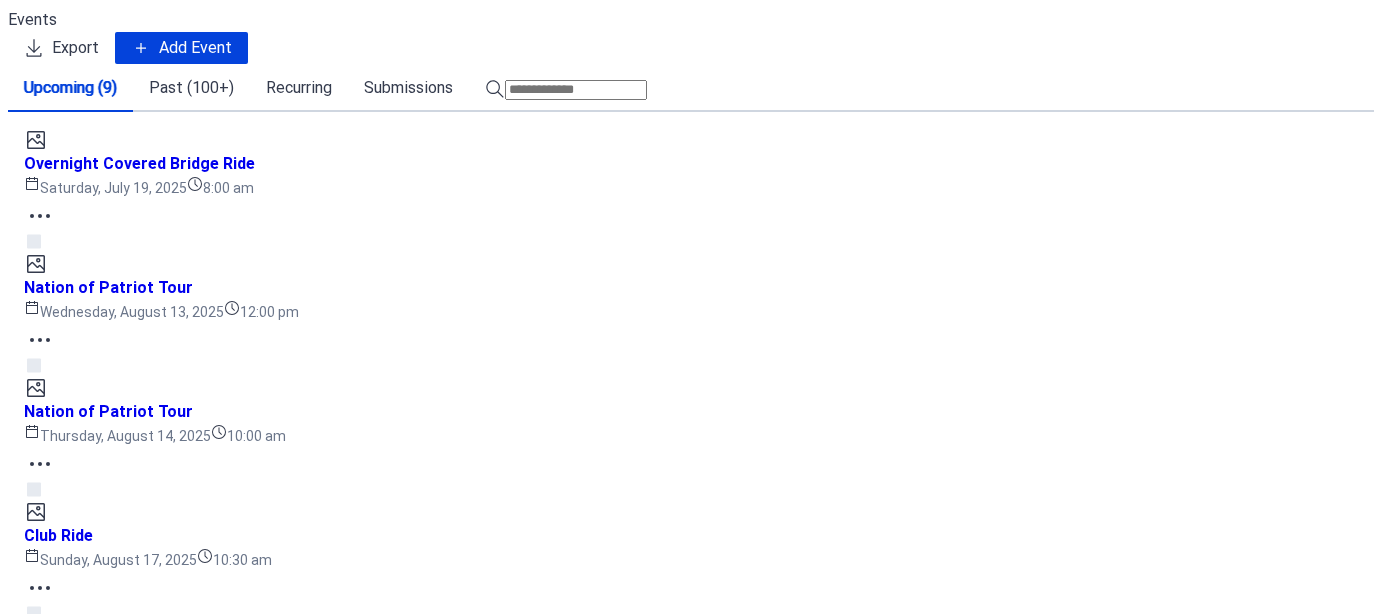scroll, scrollTop: 0, scrollLeft: 0, axis: both 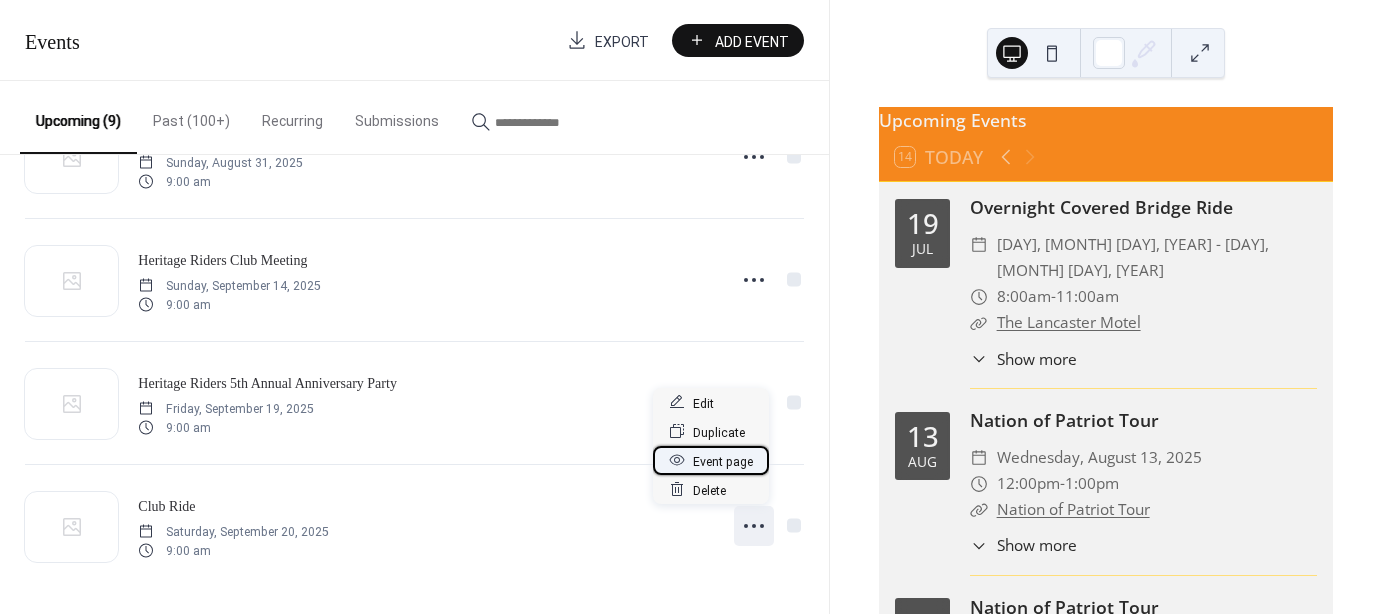 click on "Event page" at bounding box center (723, 461) 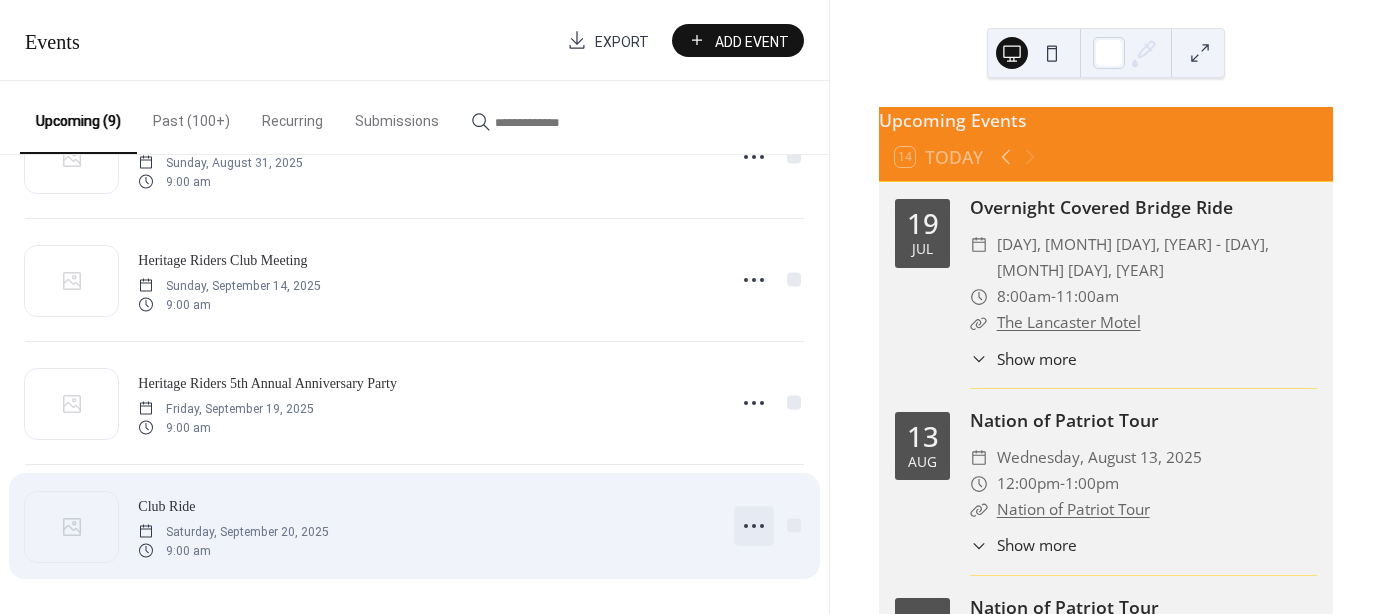 click 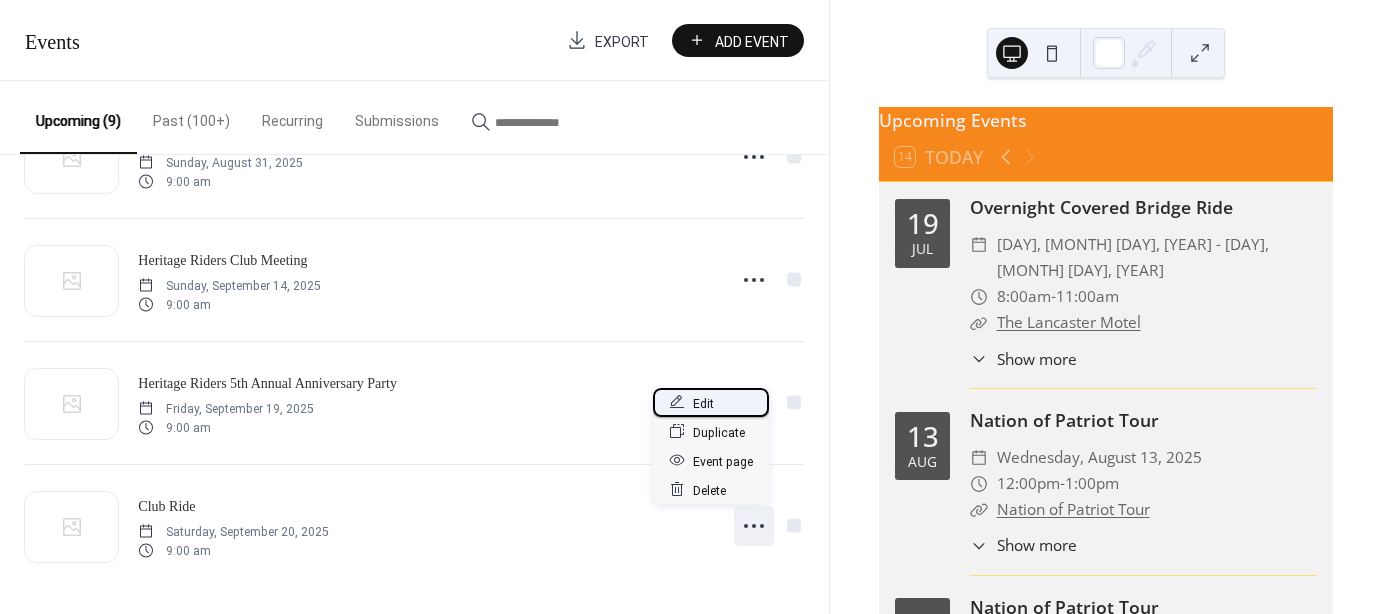 click on "Edit" at bounding box center [703, 403] 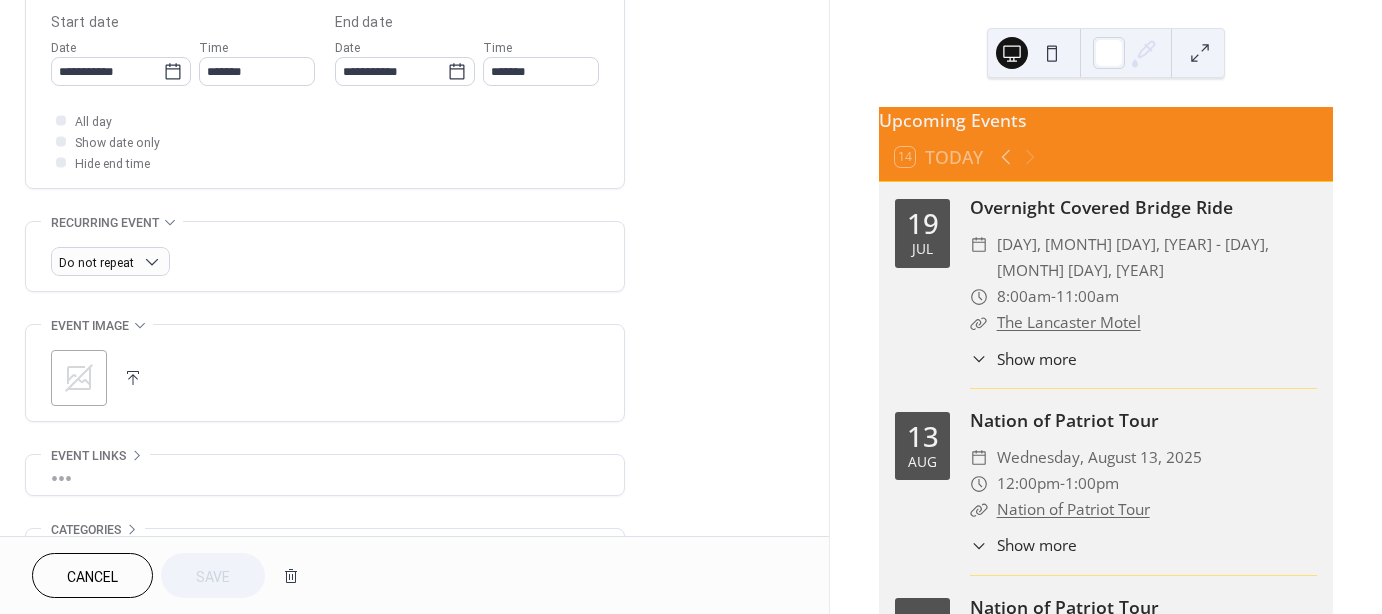 scroll, scrollTop: 668, scrollLeft: 0, axis: vertical 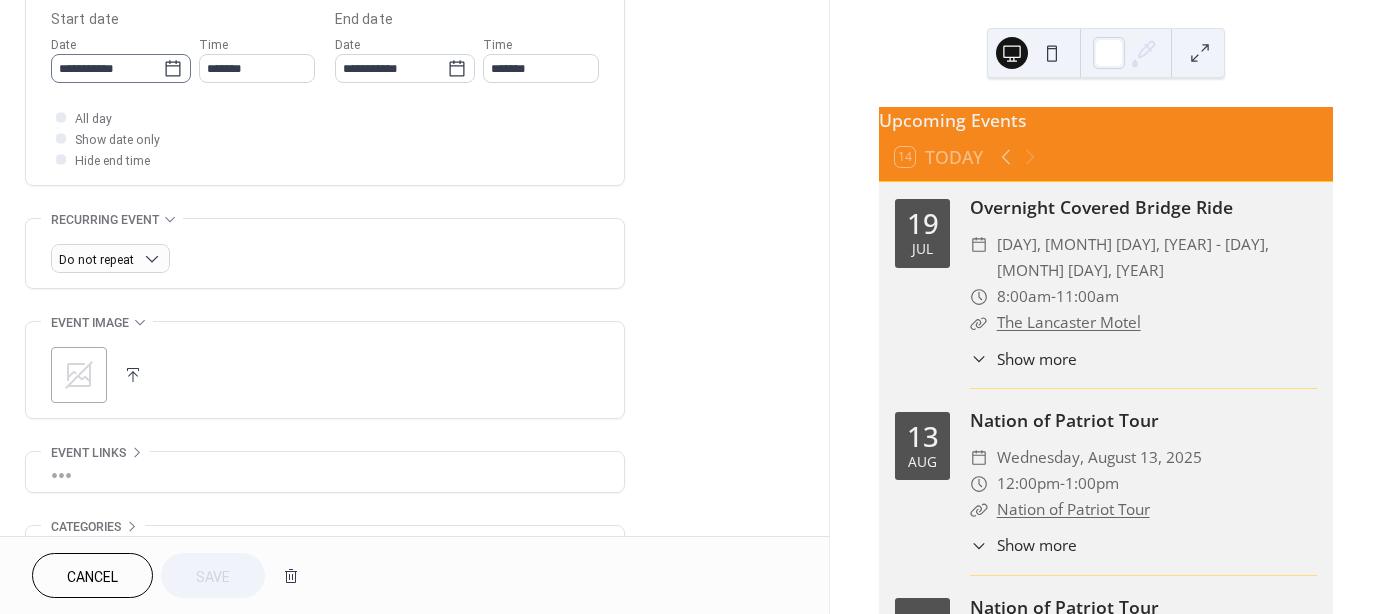 click 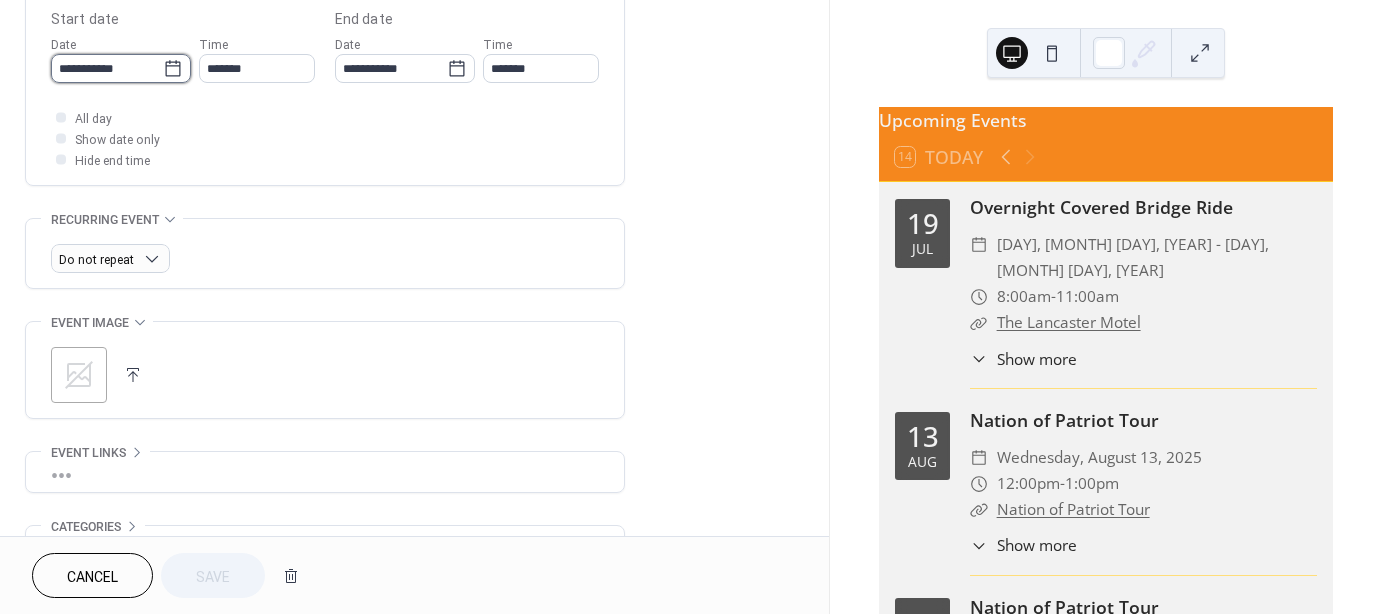 click on "**********" at bounding box center [107, 68] 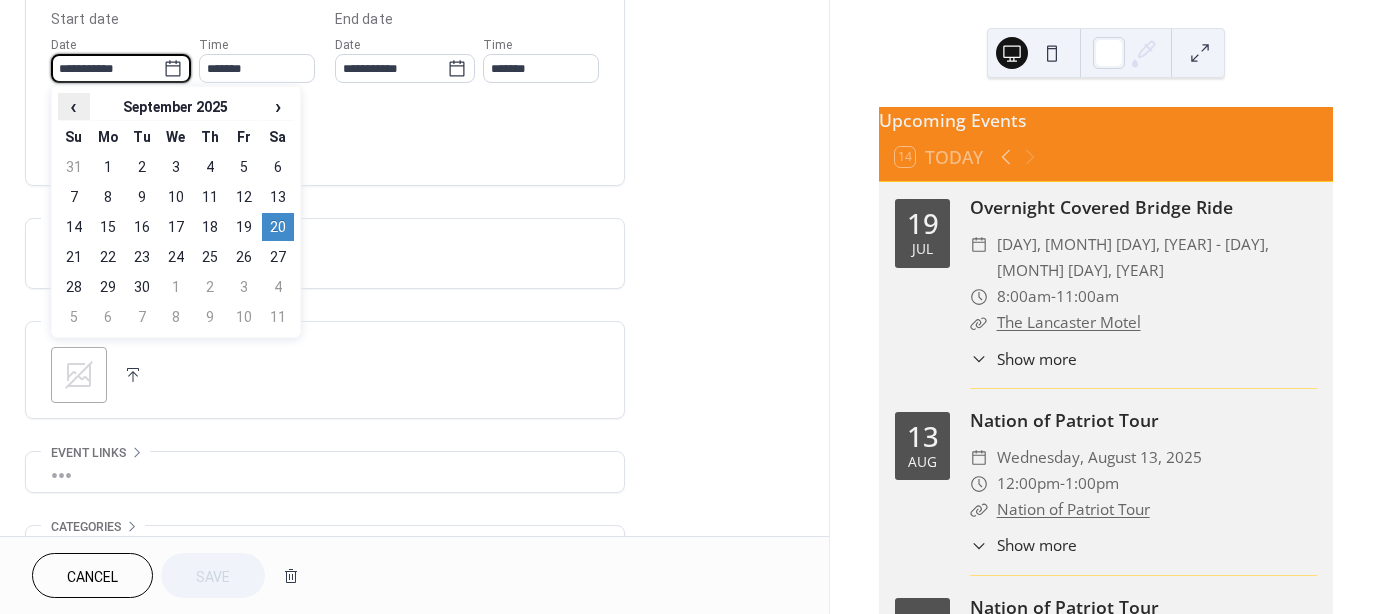 click on "‹" at bounding box center (74, 106) 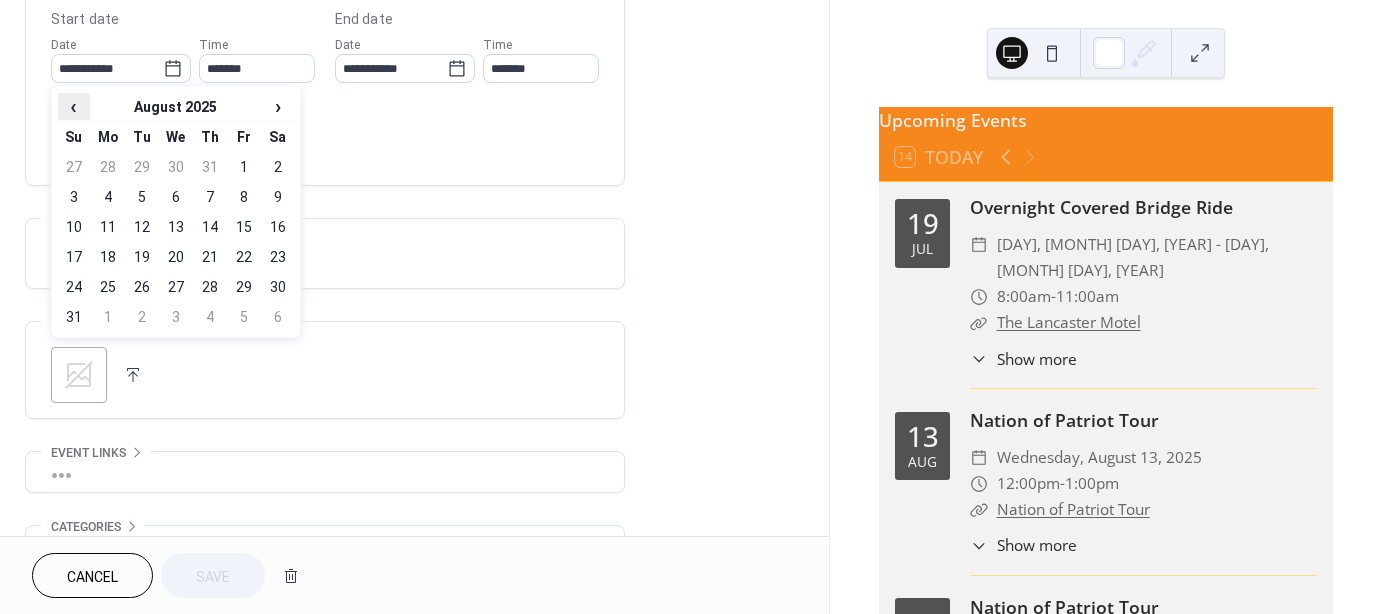 click on "‹" at bounding box center (74, 106) 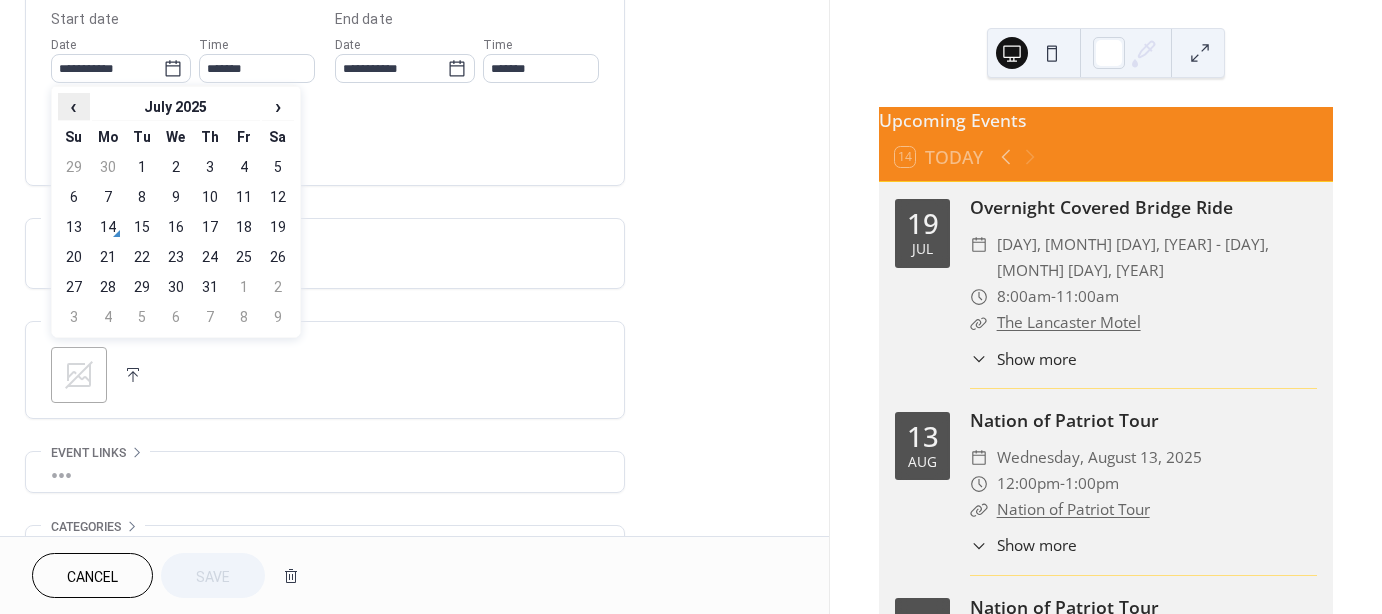 click on "‹" at bounding box center [74, 106] 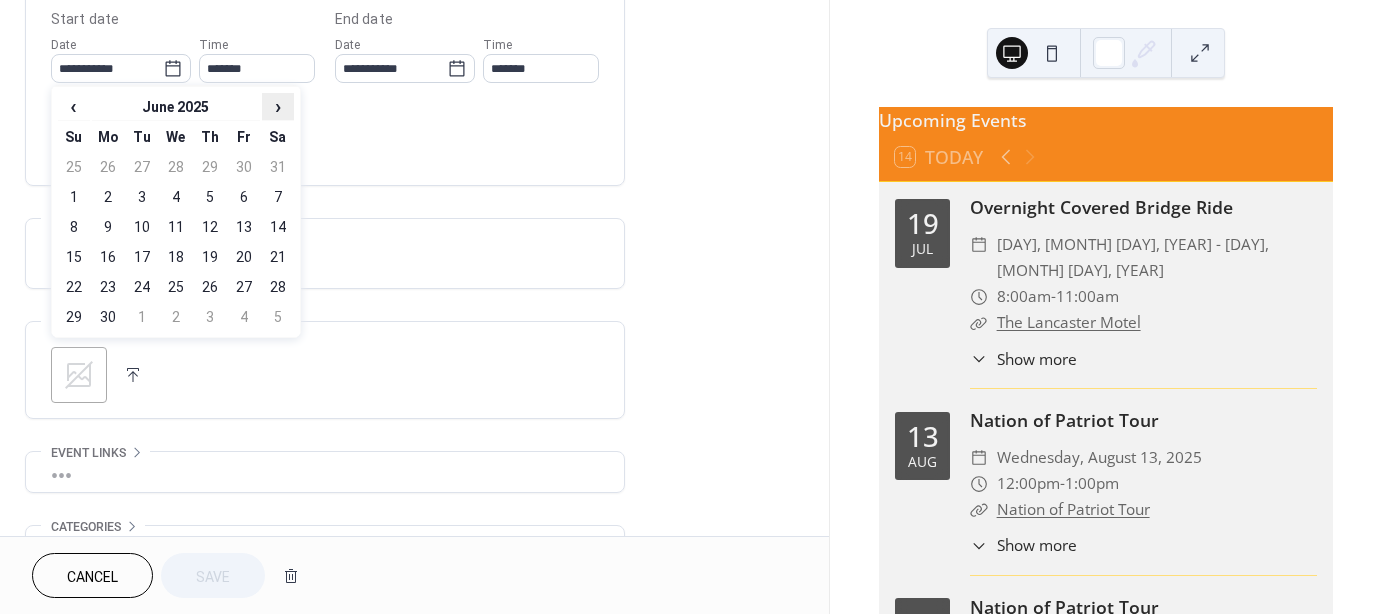 click on "›" at bounding box center (278, 106) 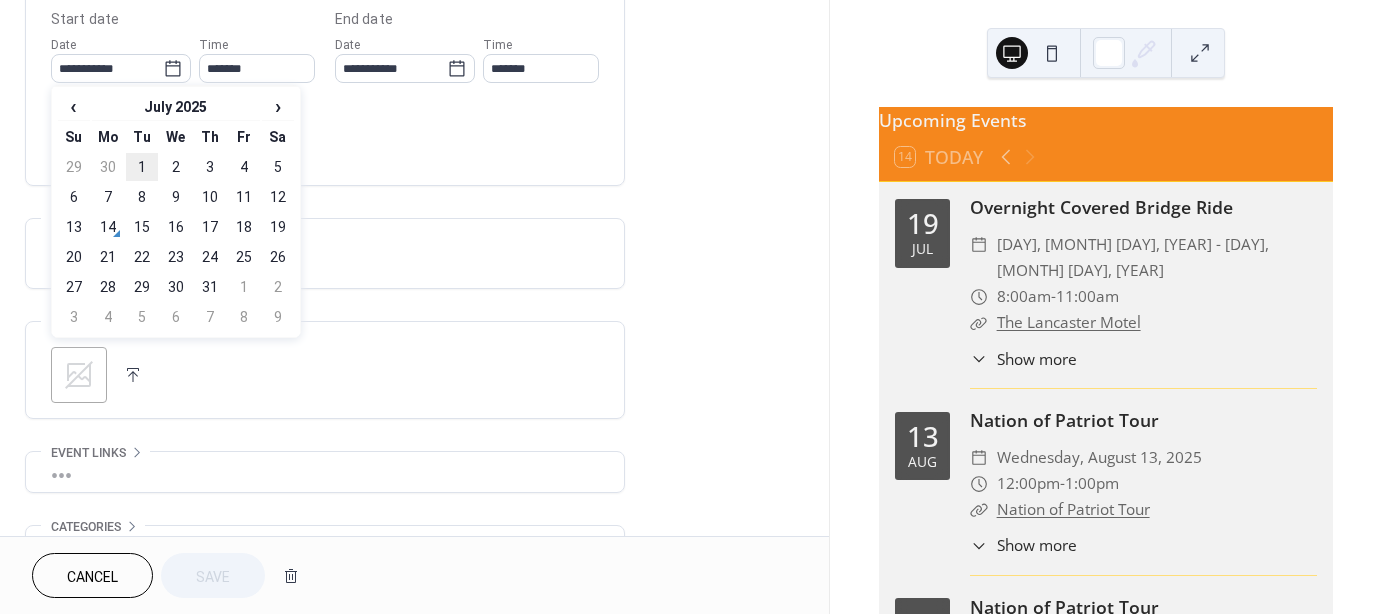 click on "1" at bounding box center [142, 167] 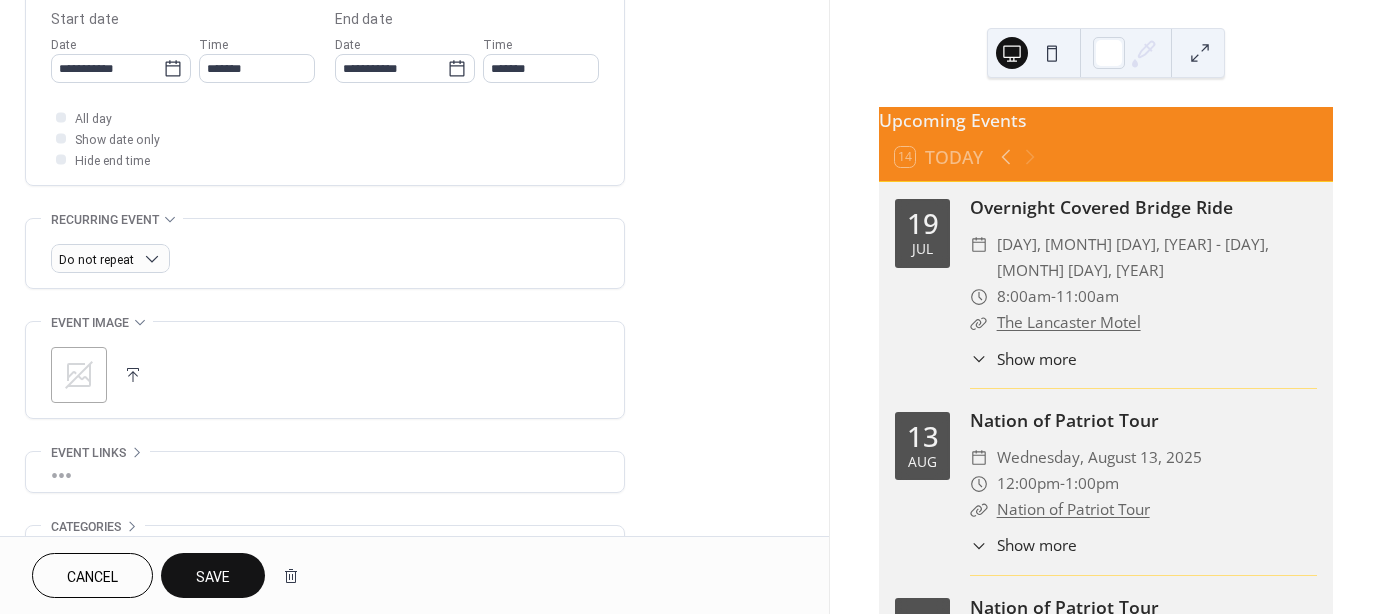 click on "Save" at bounding box center [213, 577] 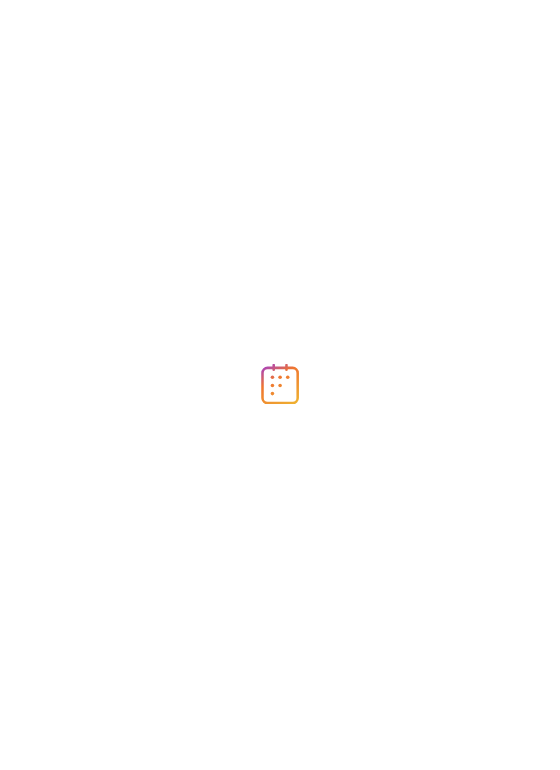 scroll, scrollTop: 0, scrollLeft: 0, axis: both 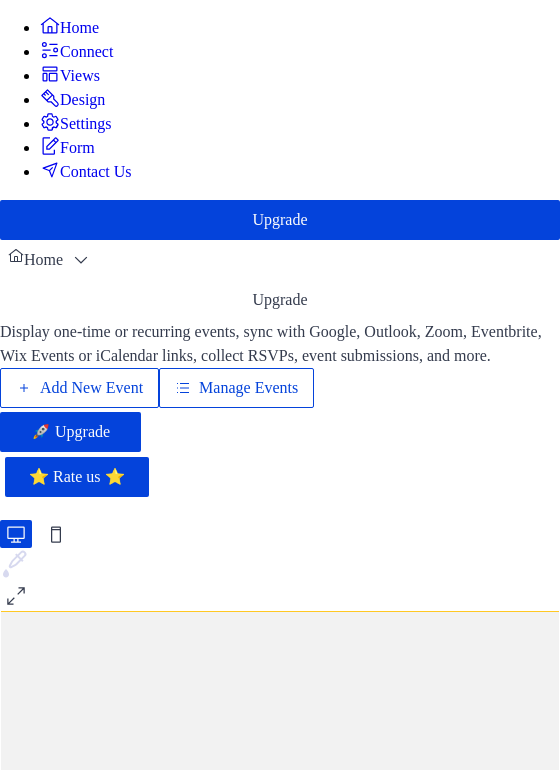 click on "Manage Events" at bounding box center (248, 388) 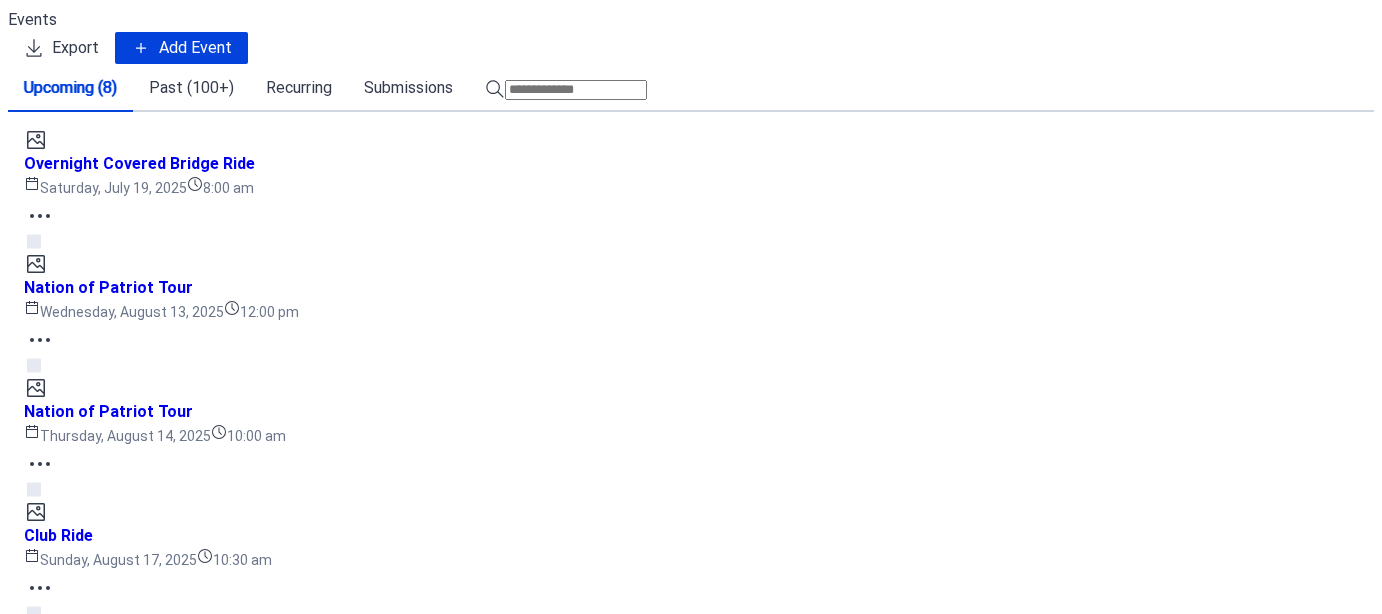 scroll, scrollTop: 0, scrollLeft: 0, axis: both 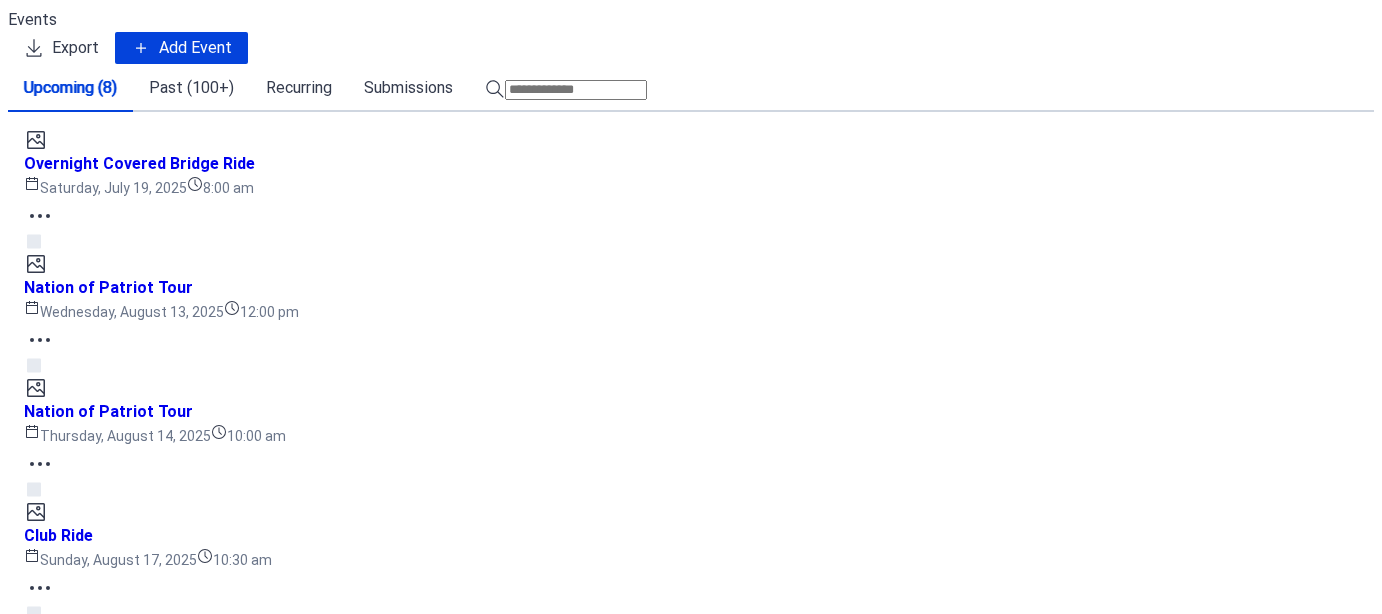 click on "Upcoming Events 14 Today 19 Jul Overnight Covered Bridge Ride ​ Sat, Jul 19 - Sun, Jul 20, [YEAR] ​ 8:00am - 11:00am ​ The Lancaster Motel ​ Show more KSU Time and Location: Meeting time is 8:00AM, KSU: 8:30AM at the Irving Station, I-93 Bow Exit, Rt. 3A. This is an overnight Covered Bridge Ride. Reservations can be made at the Lancaster Motel.  Lunch will be at Shiloh's in [CITY], [STATE]. This is a HELMETS required ride as we will be crossing over into VT. Ride Leader: [FIRST] [LAST] 13 Aug Nation of Patriot Tour ​ Wednesday, August 13, [YEAR] ​ 12:00pm - 1:00pm ​ Nation of Patriot Tour ​ Show more Flag will arrive at American Legion #81, [NUMBER] [STREET], [CITY], [STATE] on Wednesday,  August 13th. Flag arrival time from Wilkens Harley-Davidson in [CITY], [STATE] to be determined. 14 Aug Nation of Patriot Tour ​ Thursday, August 14, [YEAR] ​ 10:00am - 1:00pm ​ Nation of Patriot Tour ​ Show more 17 Aug Club Ride ​ Sunday, August 17, [YEAR] ​ 10:30am - 12:30pm ​ Tenney Mountain Pizza ​ 23 Aug" at bounding box center [691, 1573] 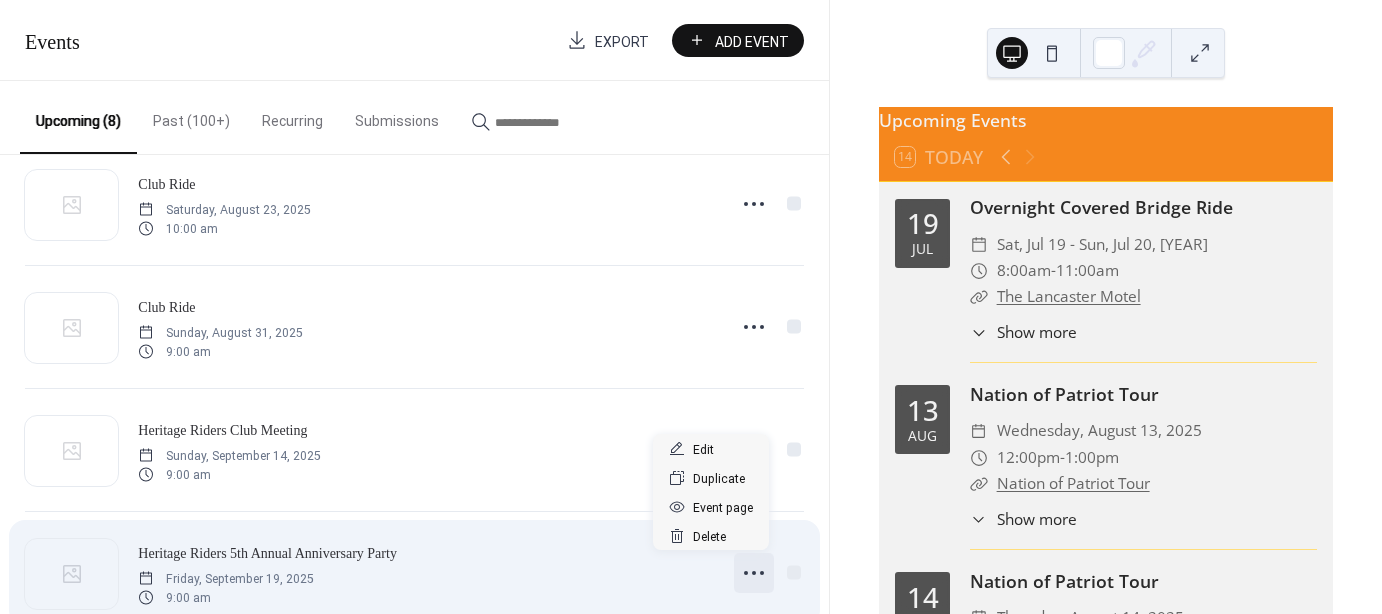 click 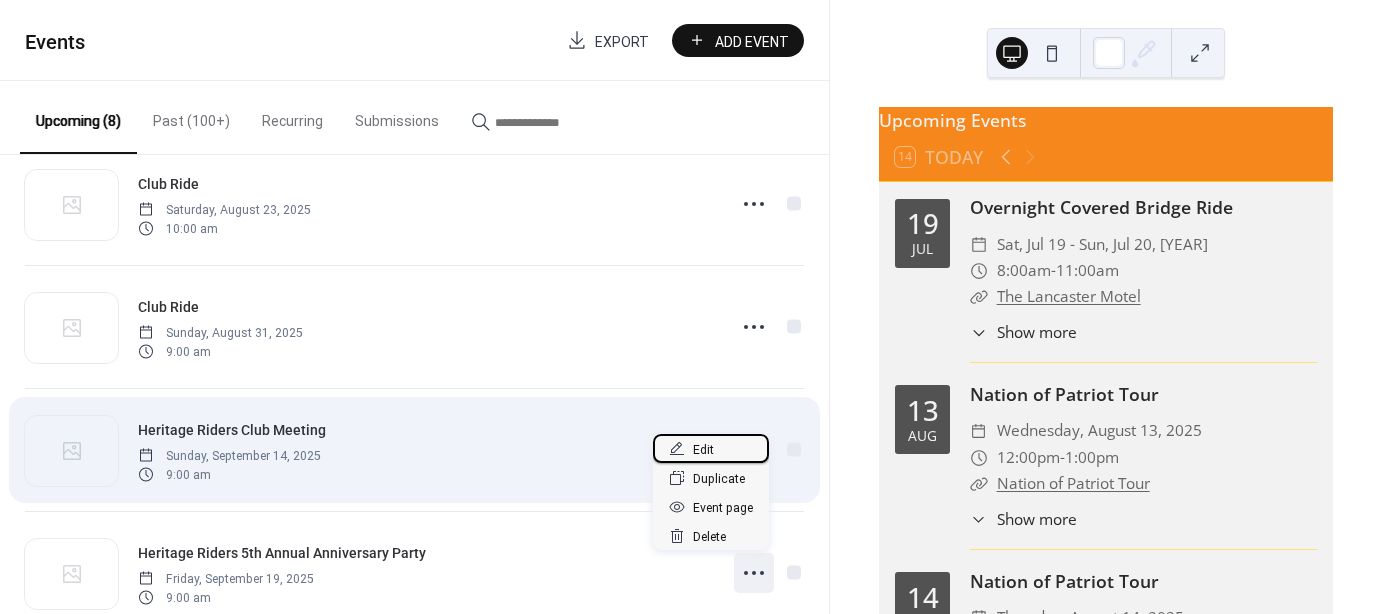 click on "Edit" at bounding box center [703, 450] 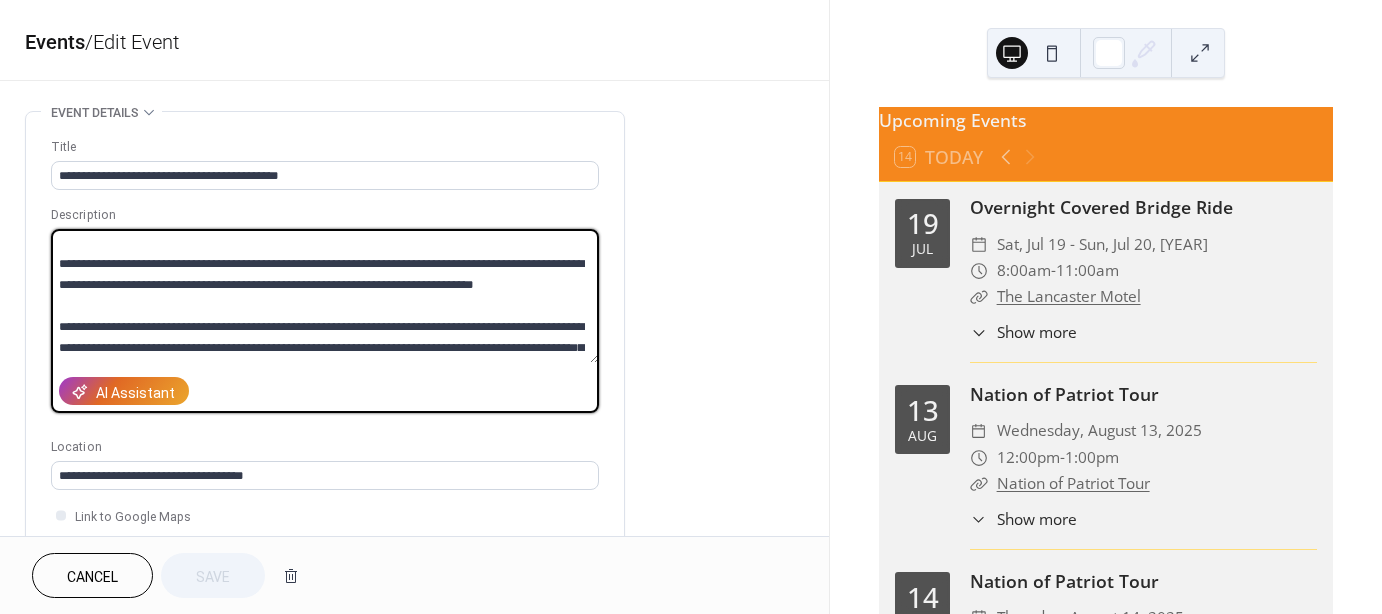 scroll, scrollTop: 41, scrollLeft: 0, axis: vertical 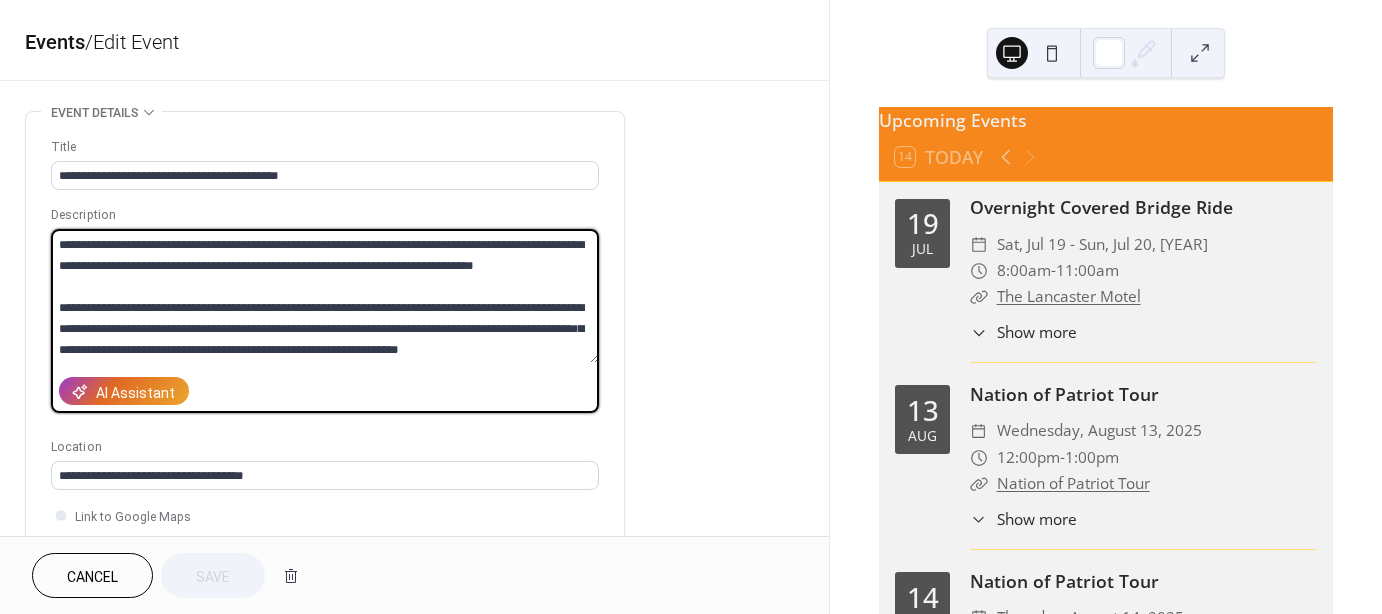 click on "**********" at bounding box center [325, 296] 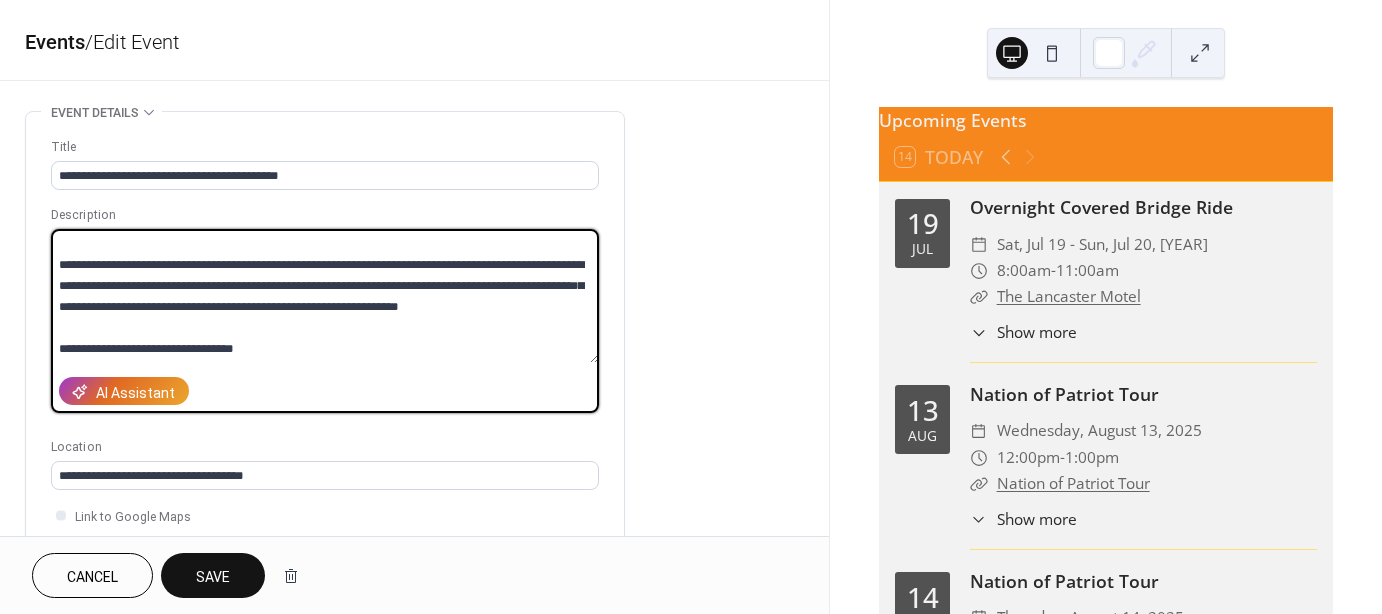 scroll, scrollTop: 119, scrollLeft: 0, axis: vertical 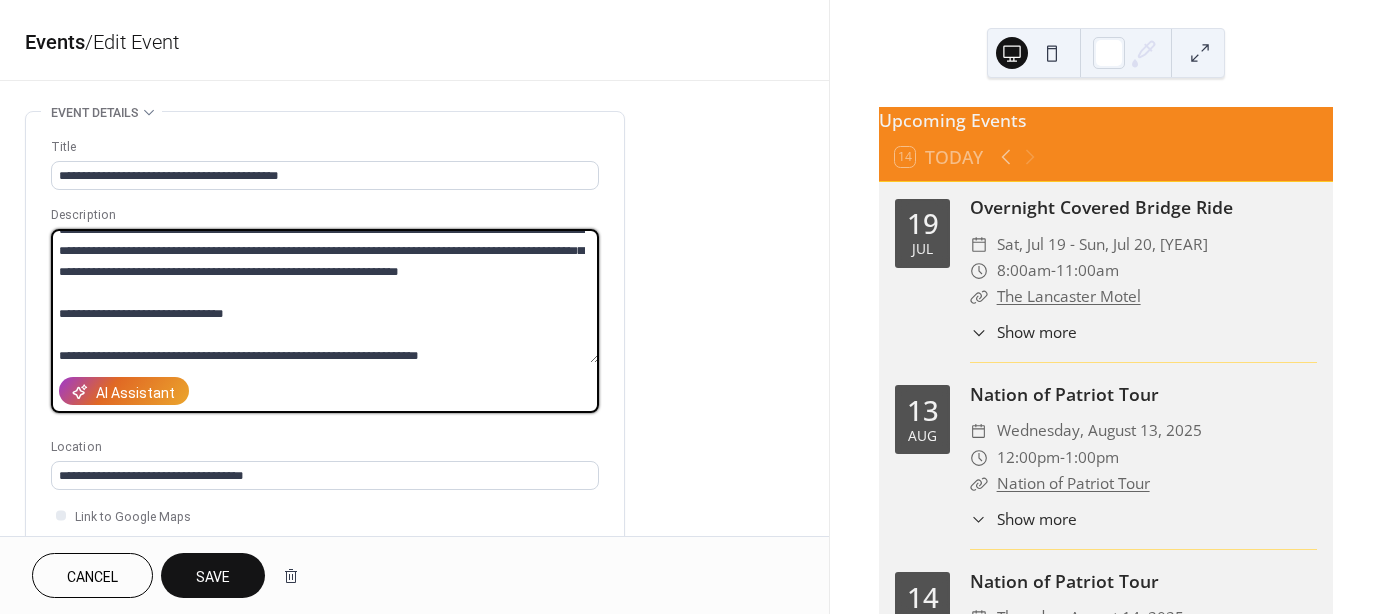 click on "**********" at bounding box center [325, 296] 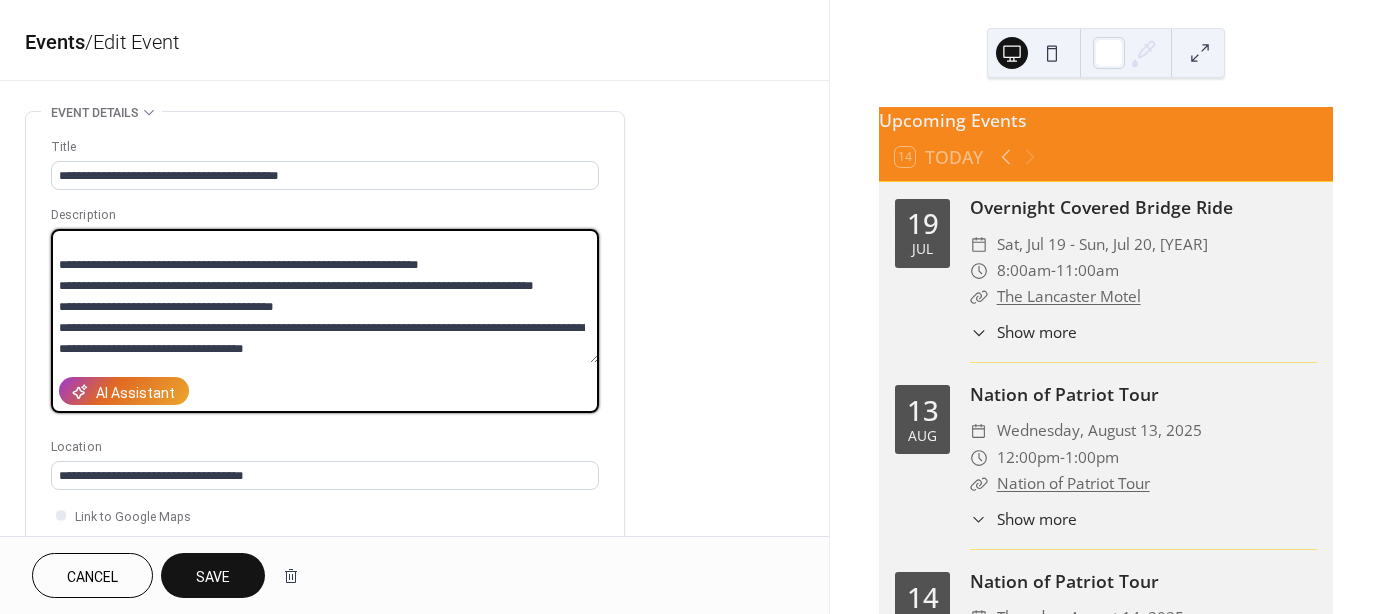 drag, startPoint x: 59, startPoint y: 355, endPoint x: 464, endPoint y: 330, distance: 405.77087 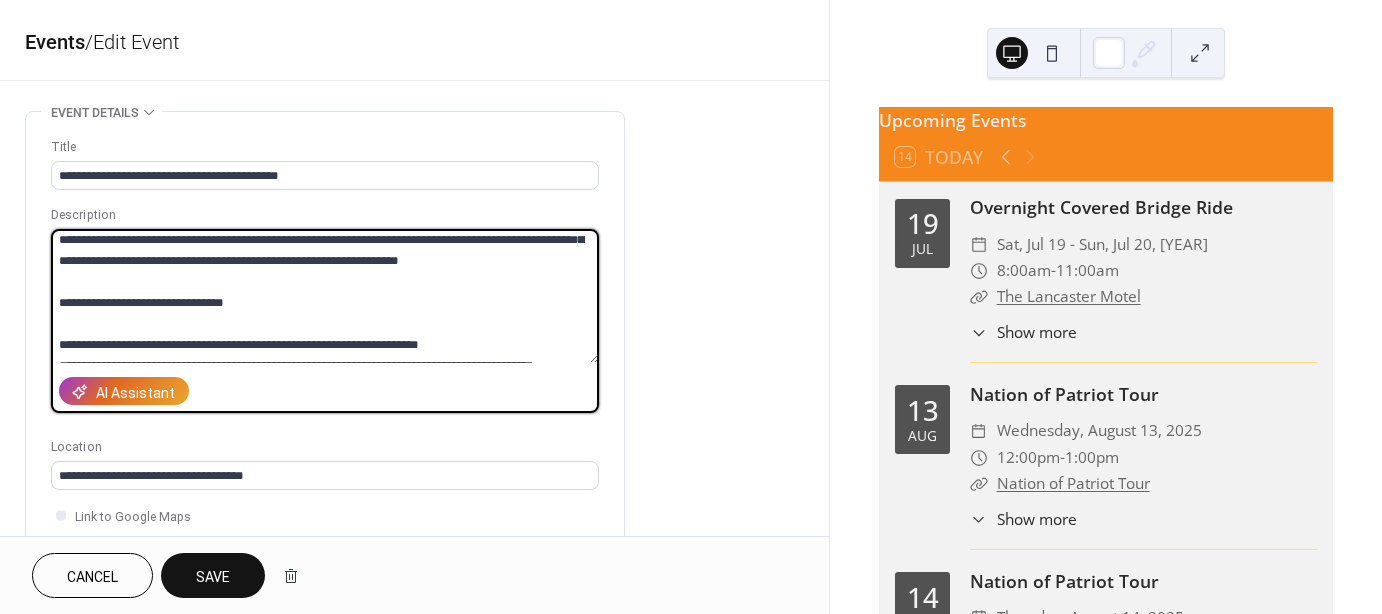 scroll, scrollTop: 138, scrollLeft: 0, axis: vertical 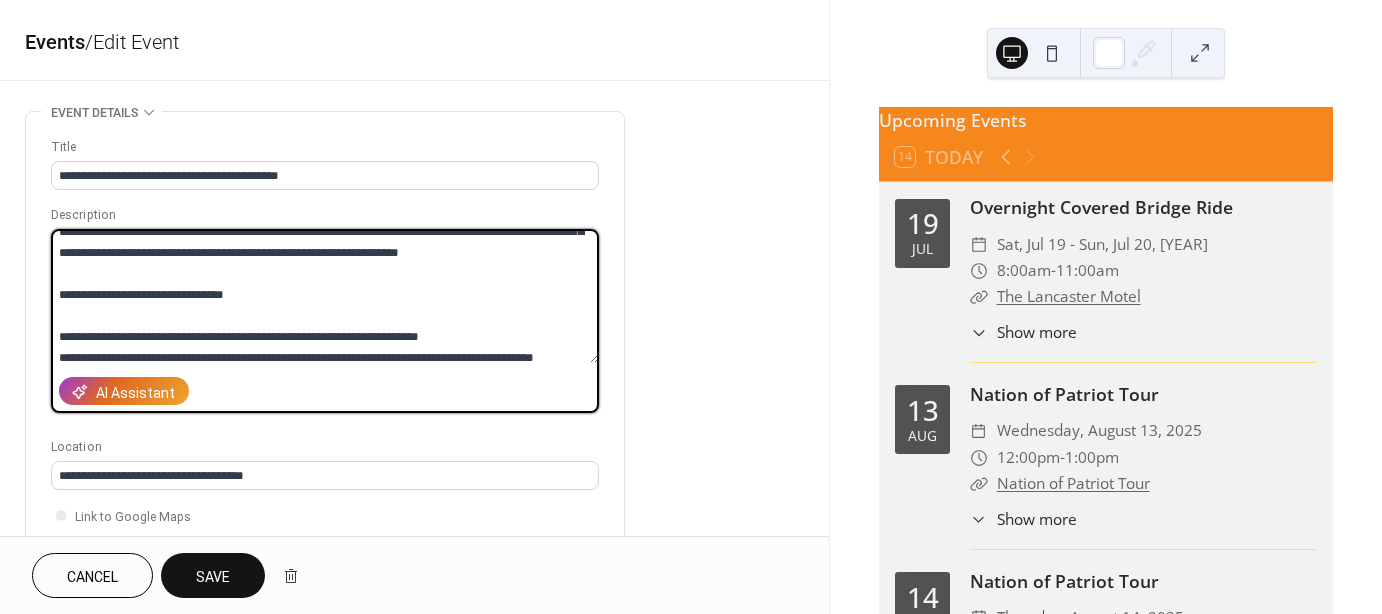 click on "**********" at bounding box center (325, 296) 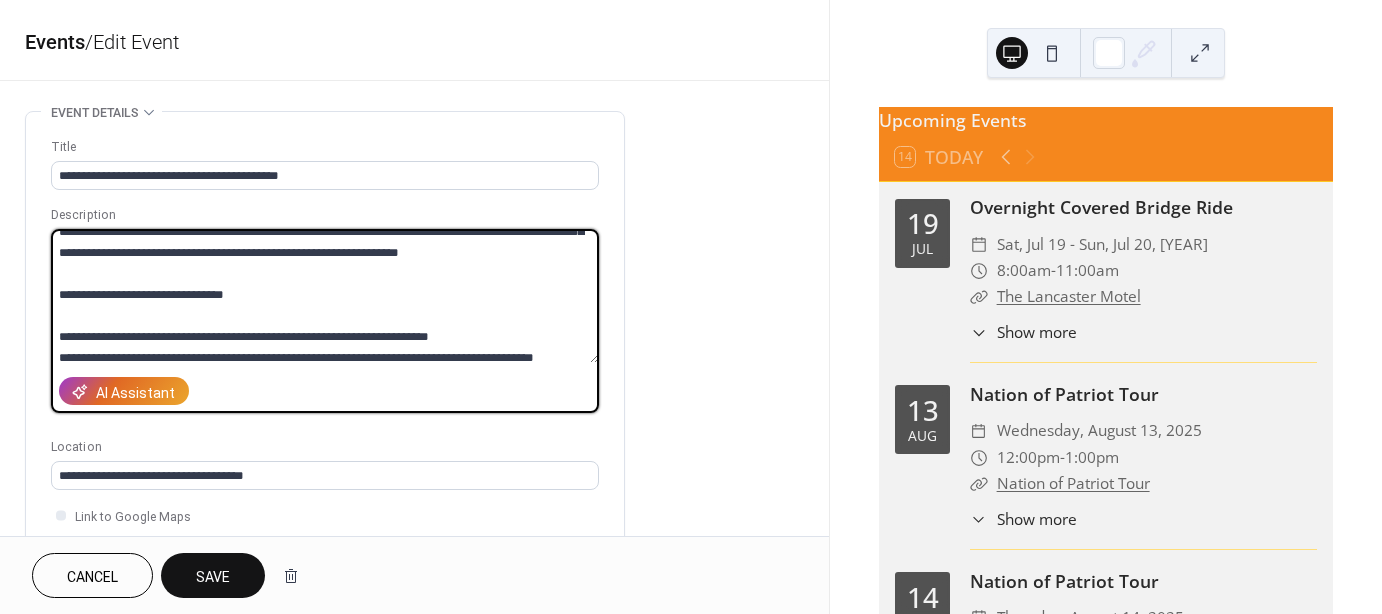 click on "**********" at bounding box center [325, 296] 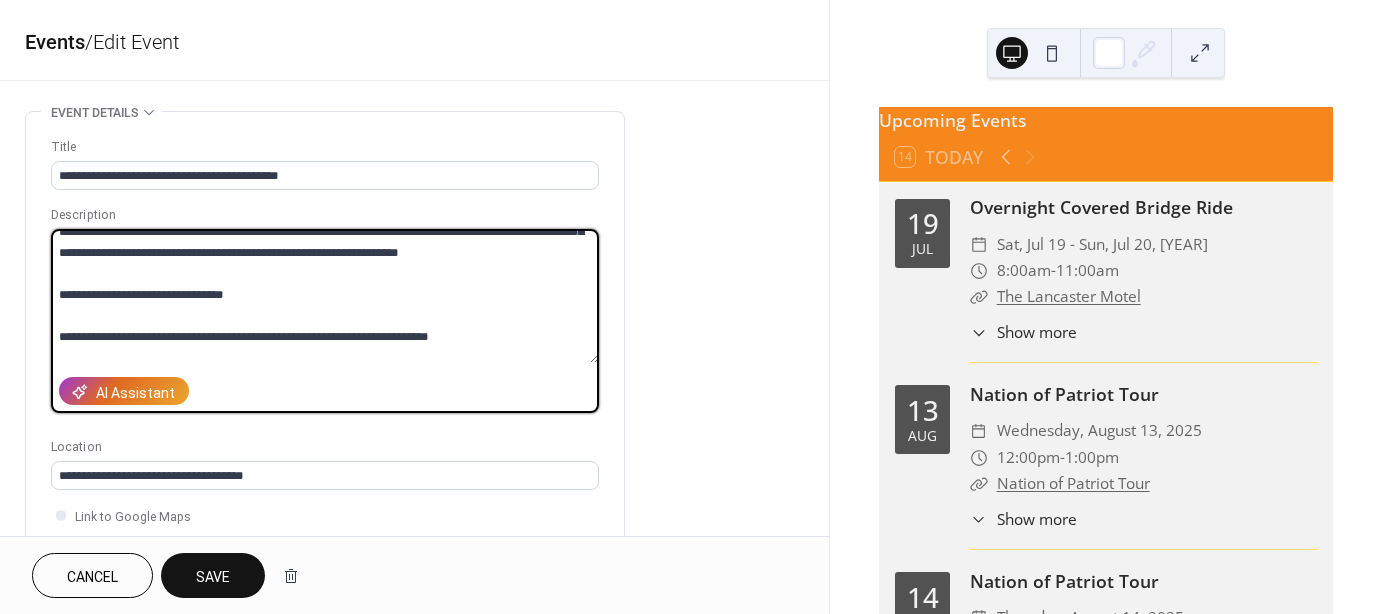 scroll, scrollTop: 140, scrollLeft: 0, axis: vertical 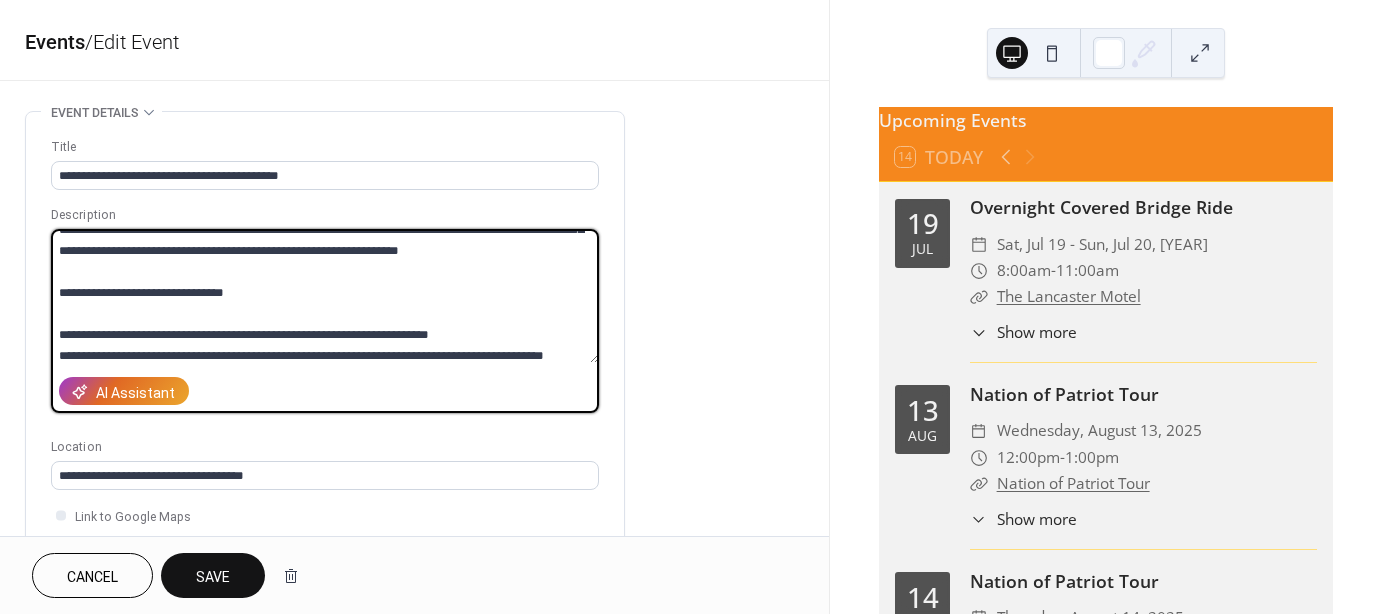 click on "**********" at bounding box center [325, 296] 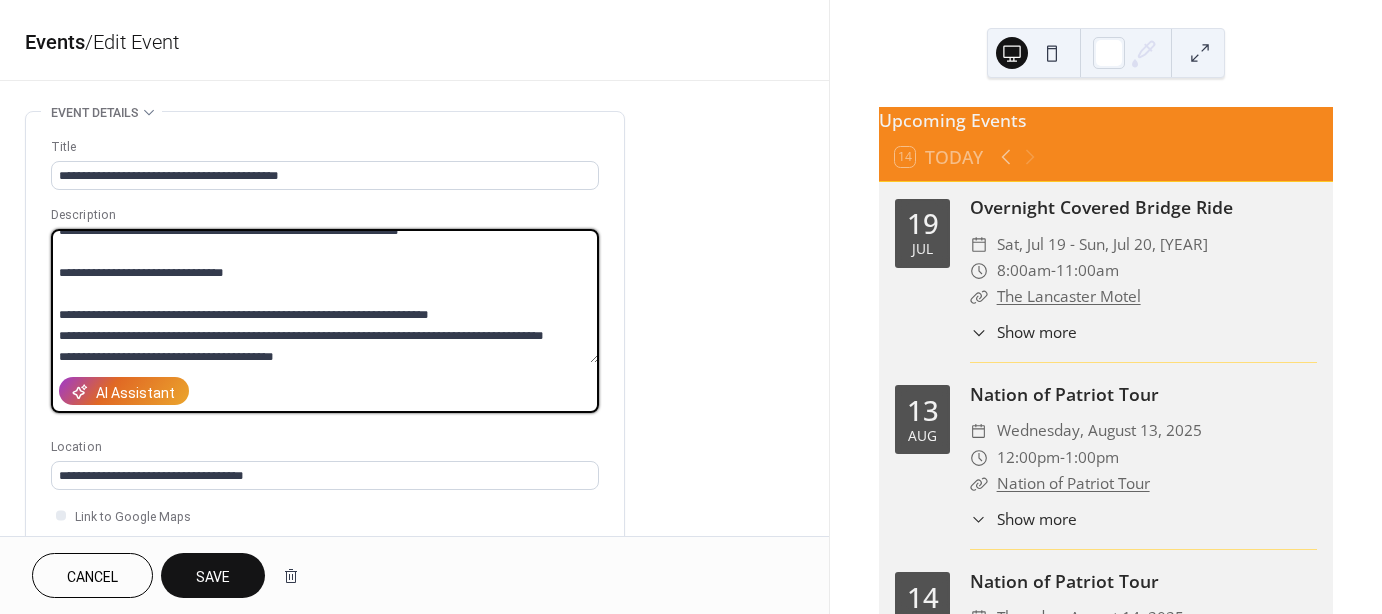 scroll, scrollTop: 182, scrollLeft: 0, axis: vertical 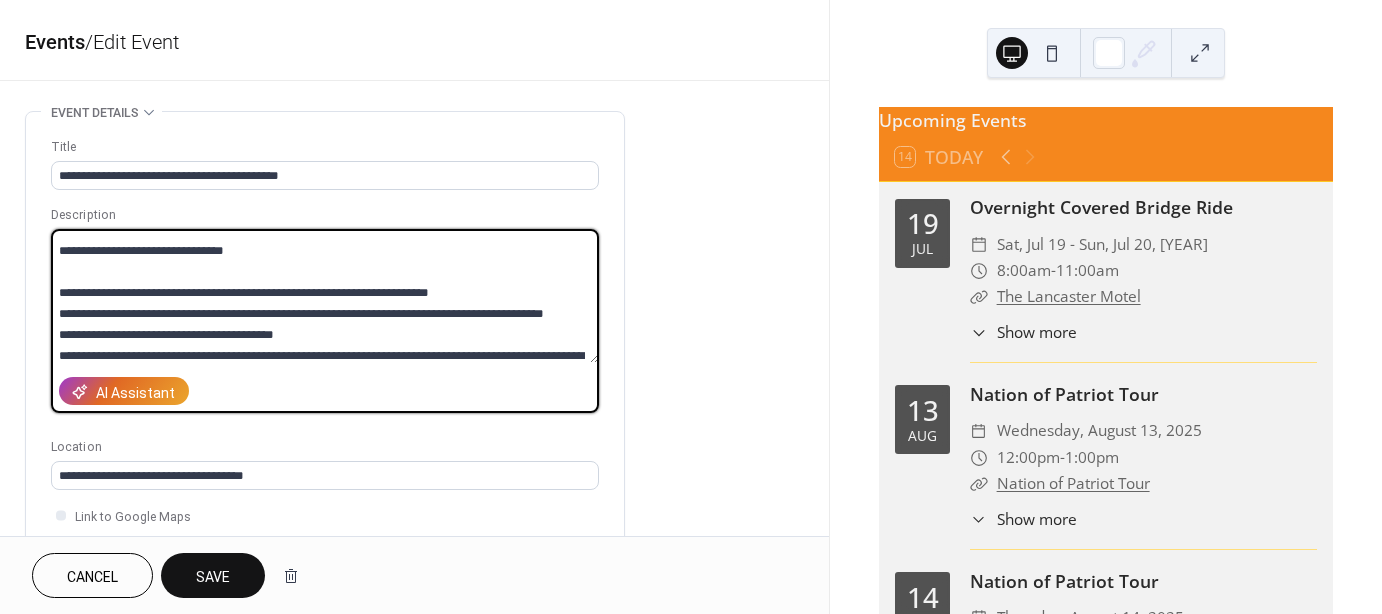 click on "**********" at bounding box center (325, 296) 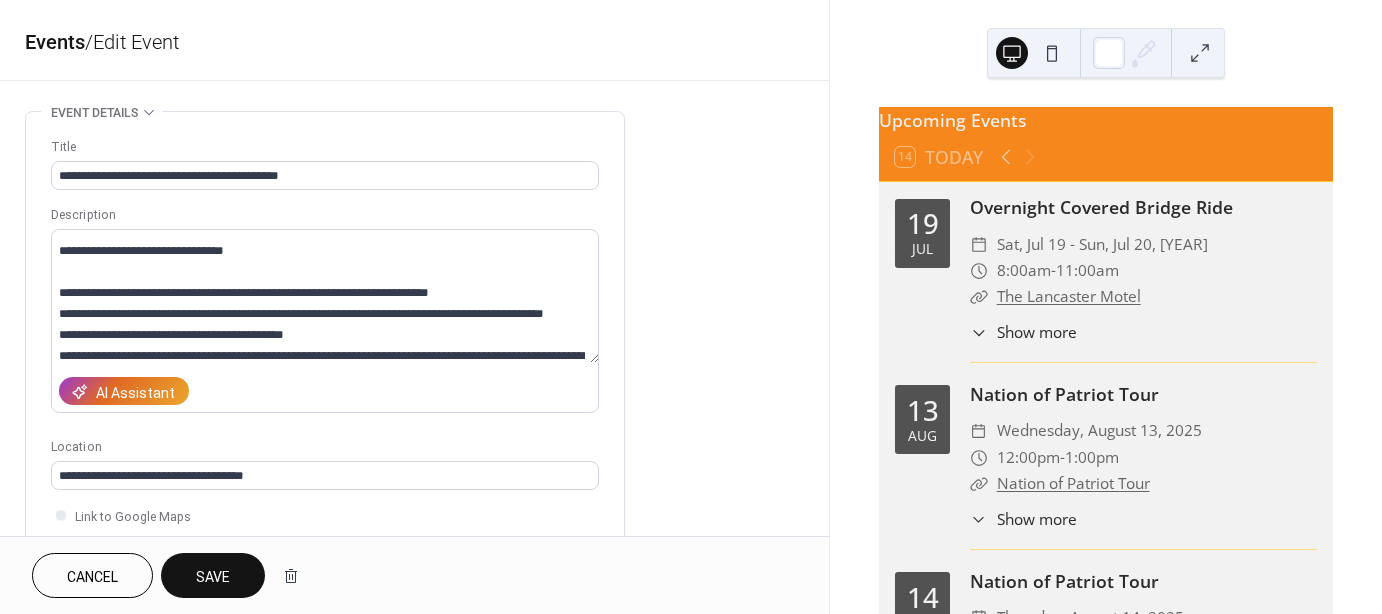 click on "AI Assistant" at bounding box center [325, 391] 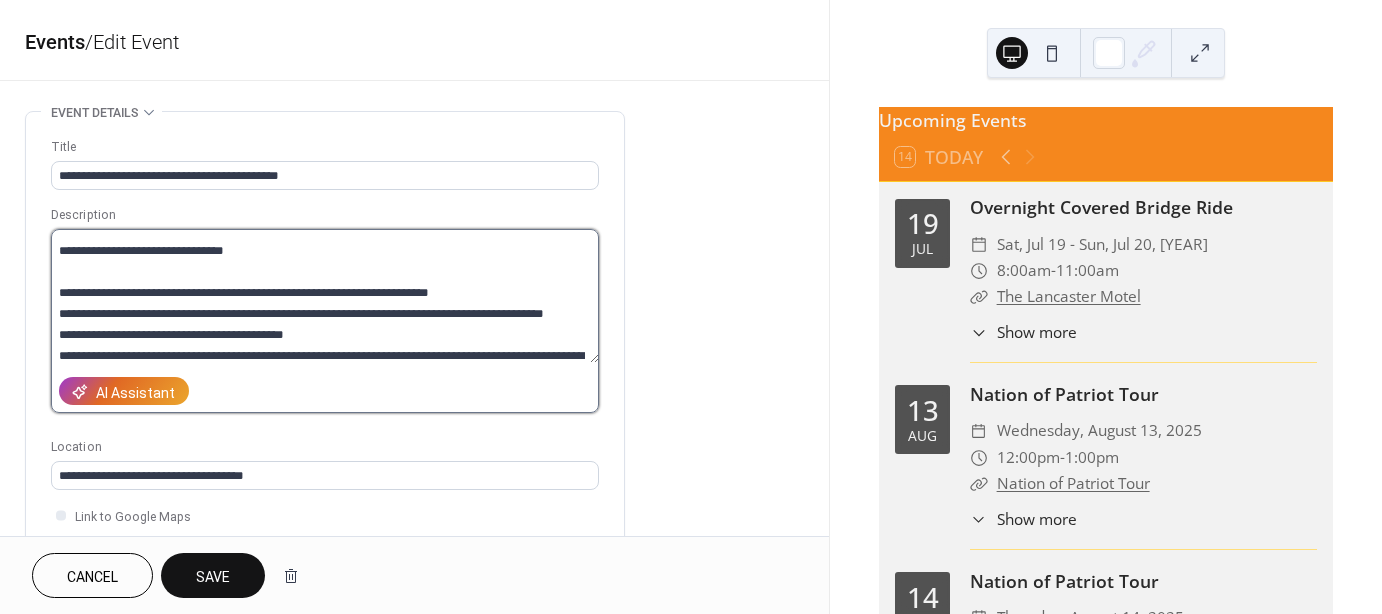 click on "**********" at bounding box center [325, 296] 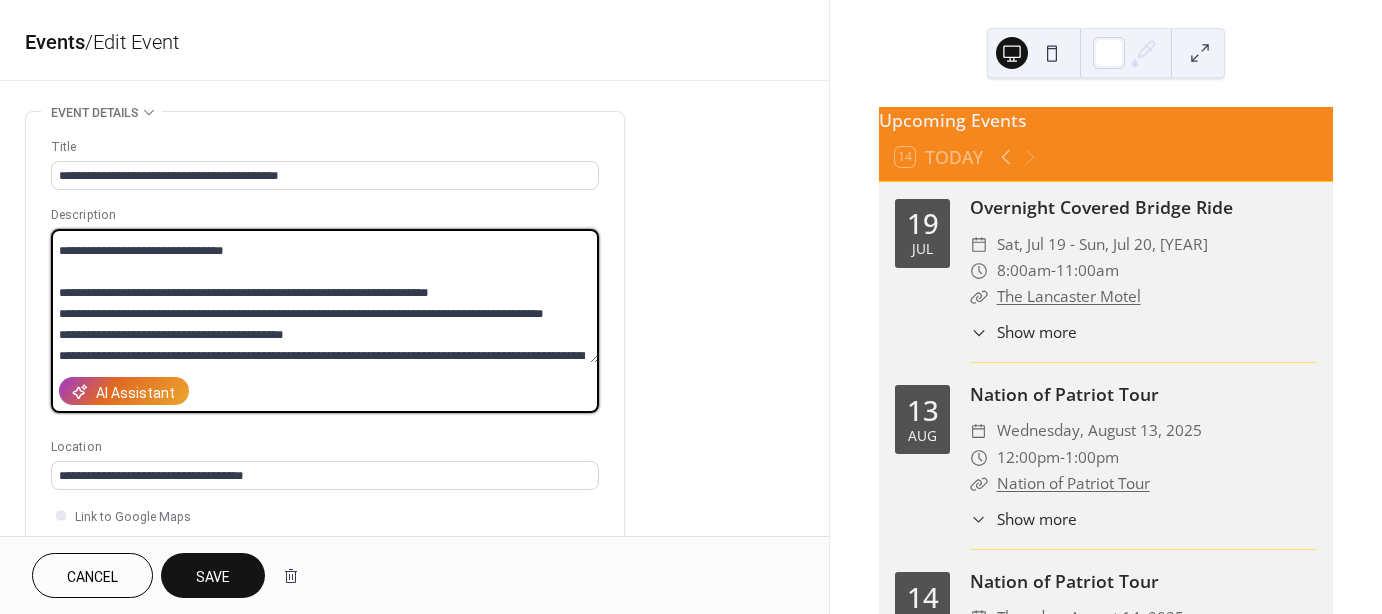 scroll, scrollTop: 203, scrollLeft: 0, axis: vertical 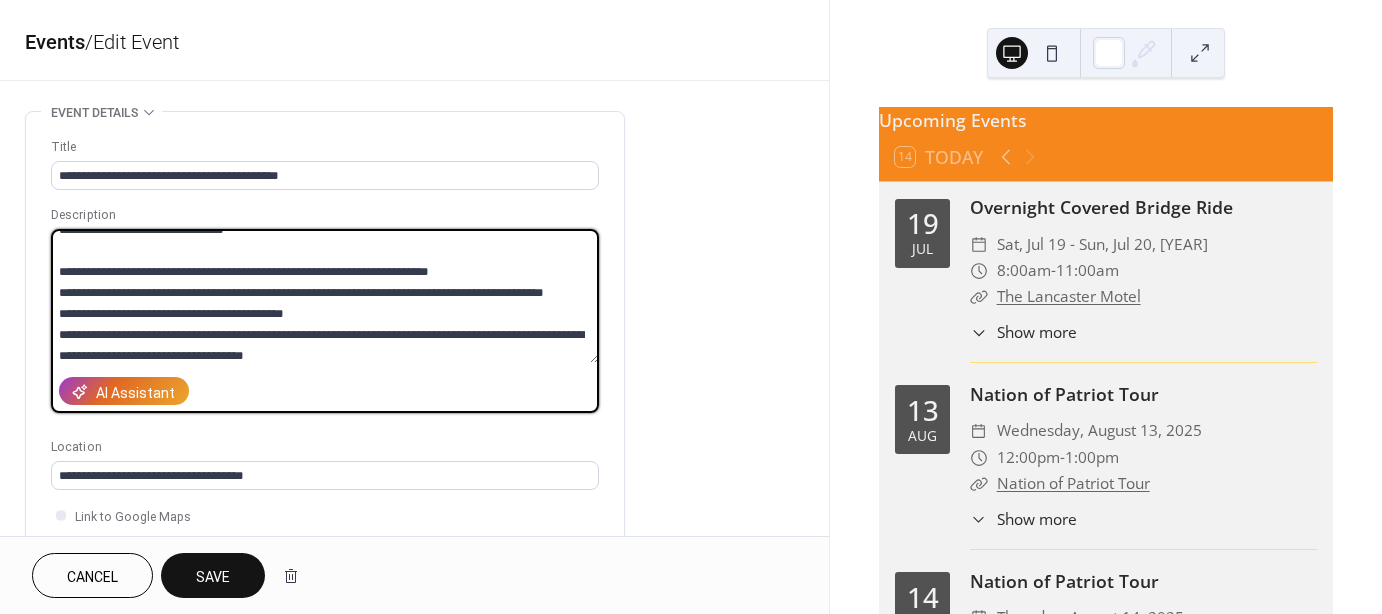 click on "**********" at bounding box center [325, 296] 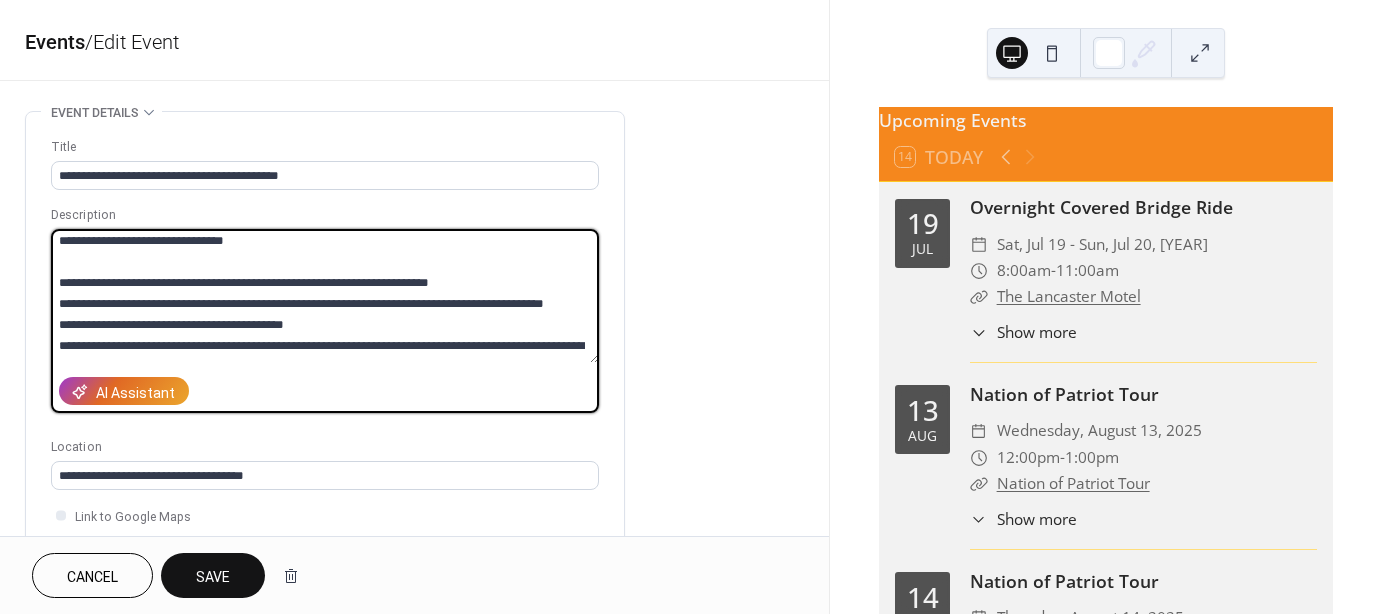 scroll, scrollTop: 169, scrollLeft: 0, axis: vertical 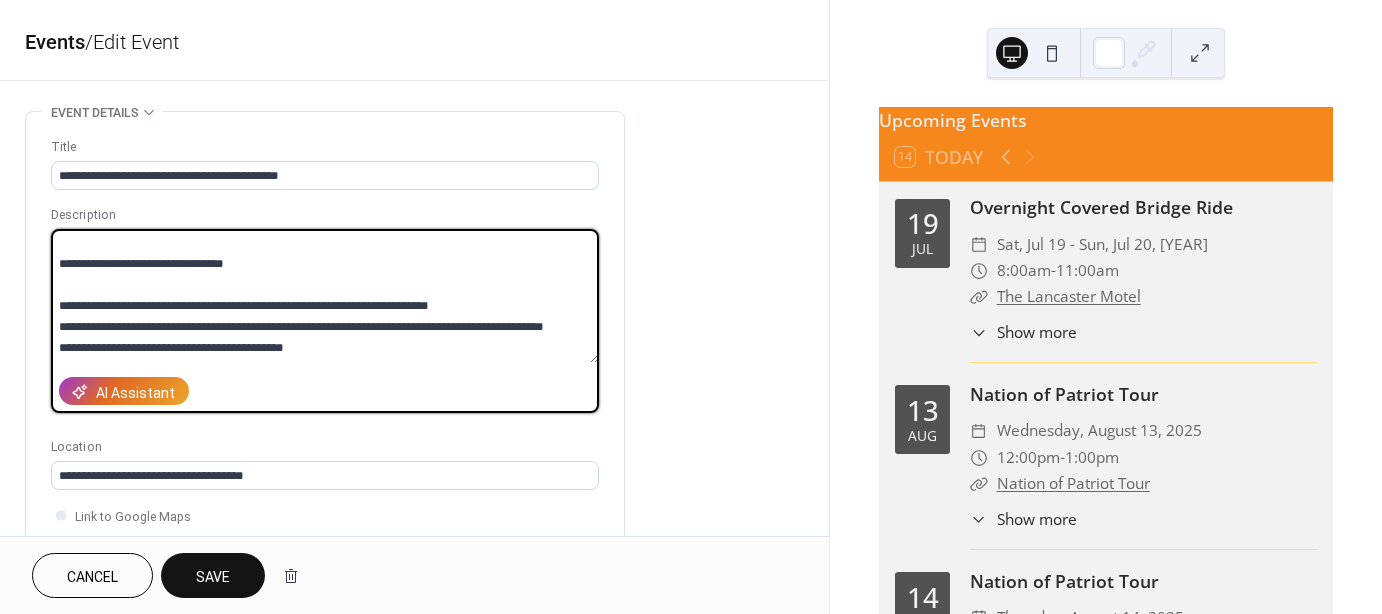 drag, startPoint x: 59, startPoint y: 279, endPoint x: 83, endPoint y: 279, distance: 24 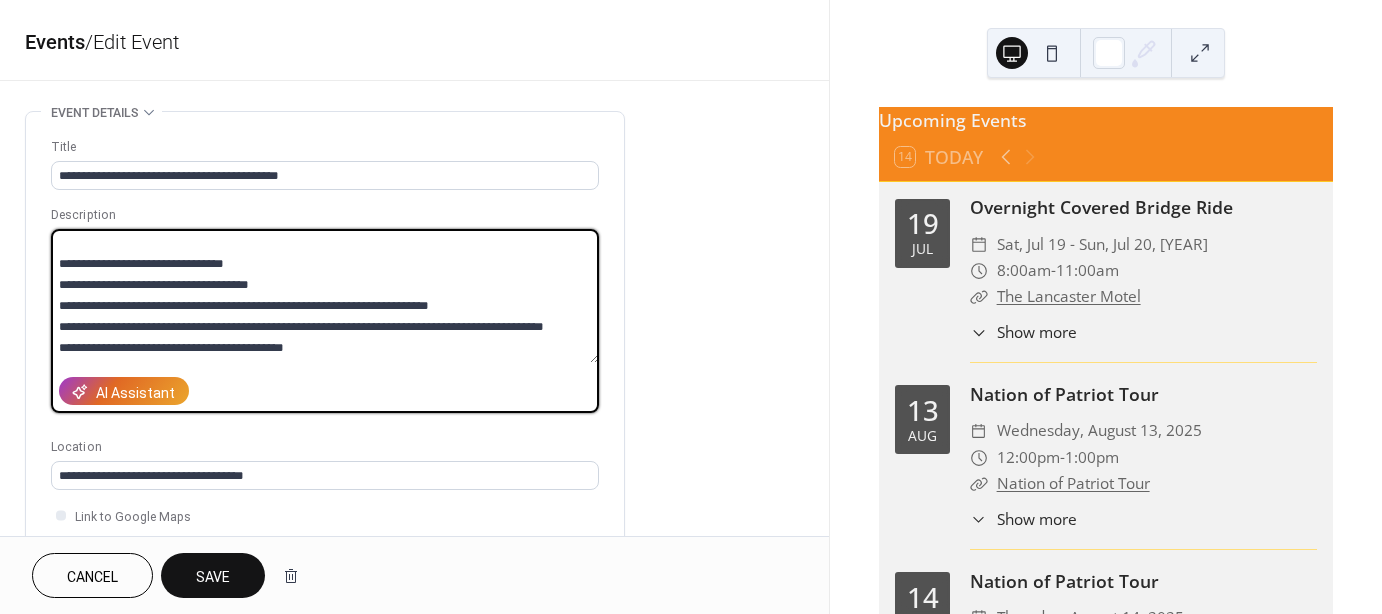 drag, startPoint x: 285, startPoint y: 280, endPoint x: 46, endPoint y: 283, distance: 239.01883 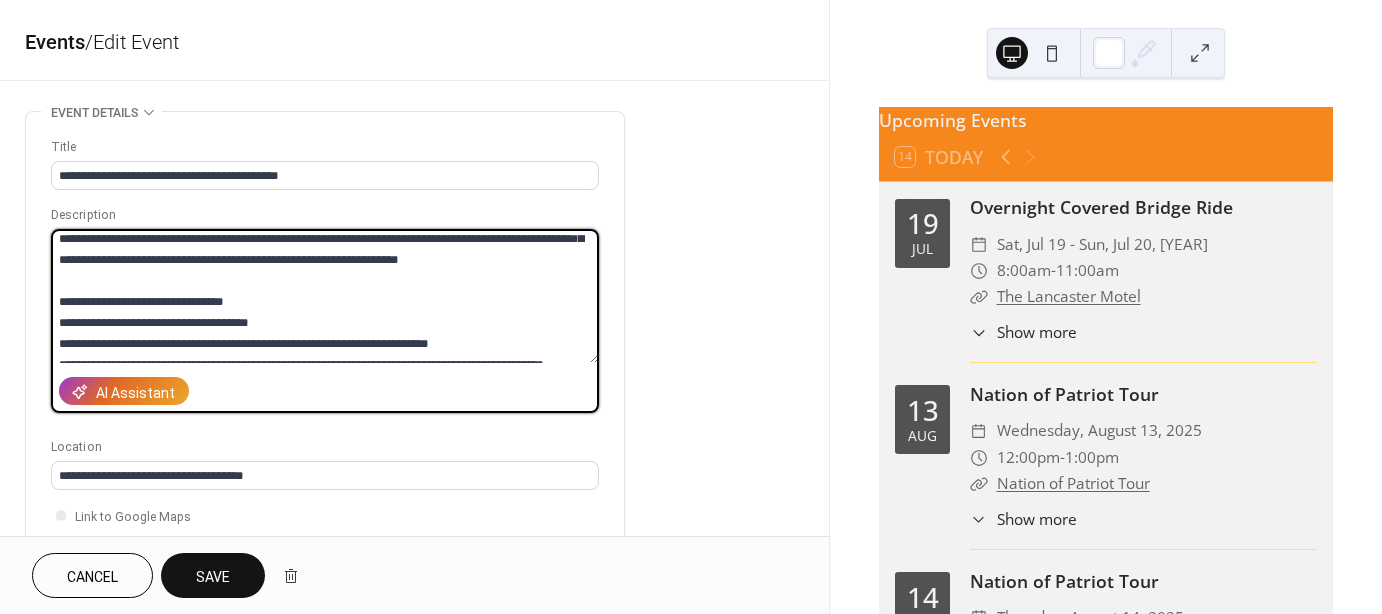 scroll, scrollTop: 104, scrollLeft: 0, axis: vertical 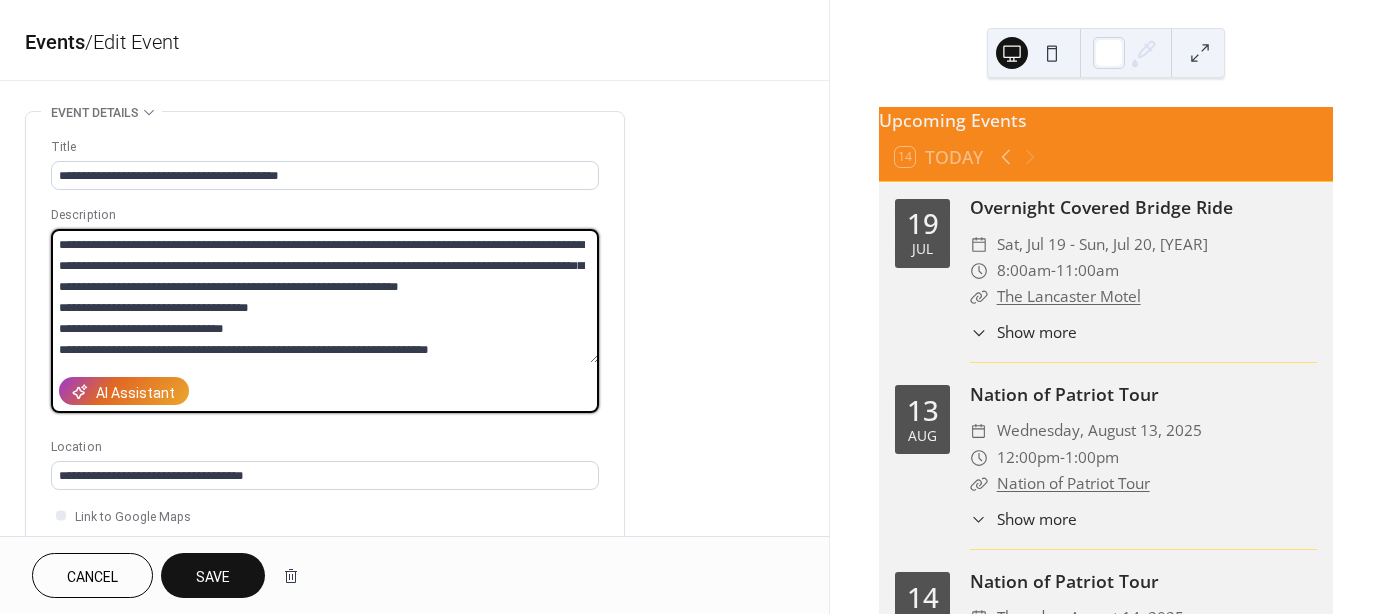 click on "**********" at bounding box center [325, 296] 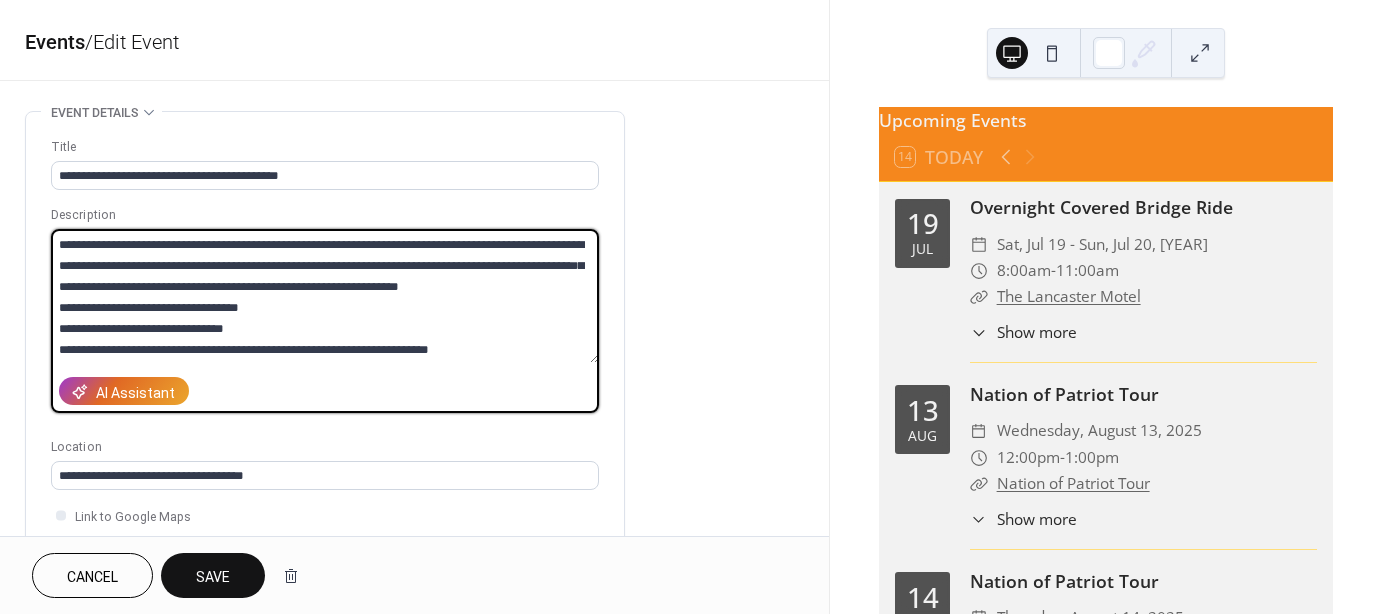 click on "**********" at bounding box center [325, 296] 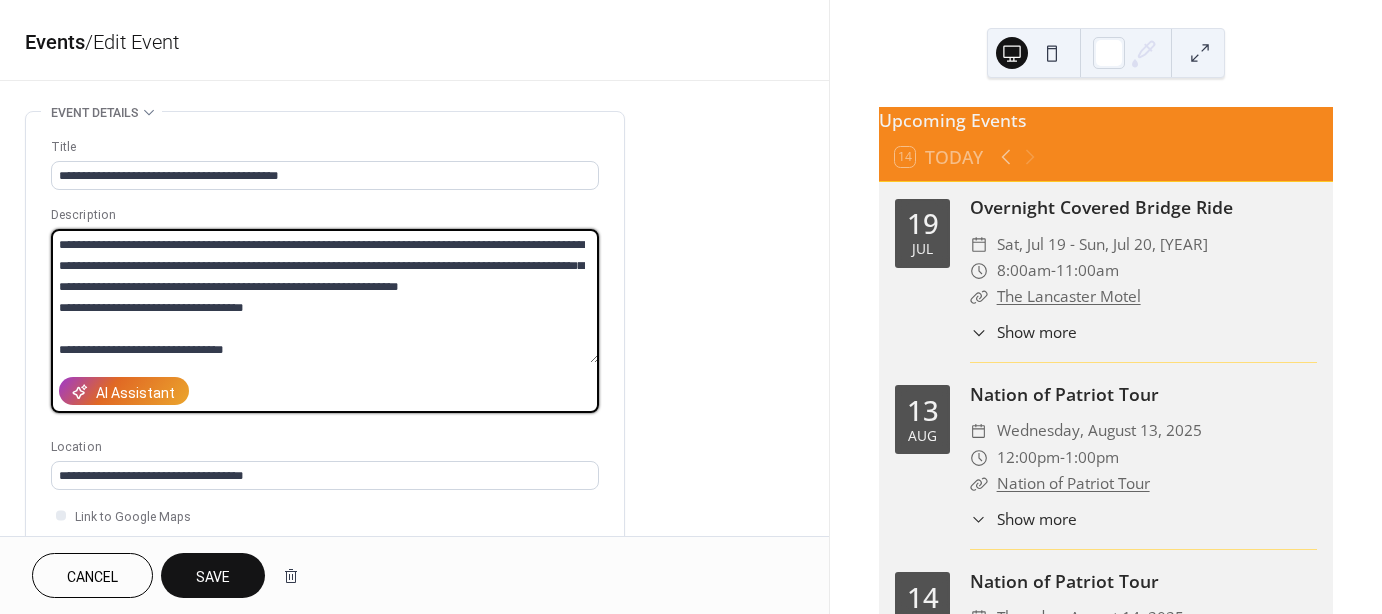 click on "**********" at bounding box center [325, 296] 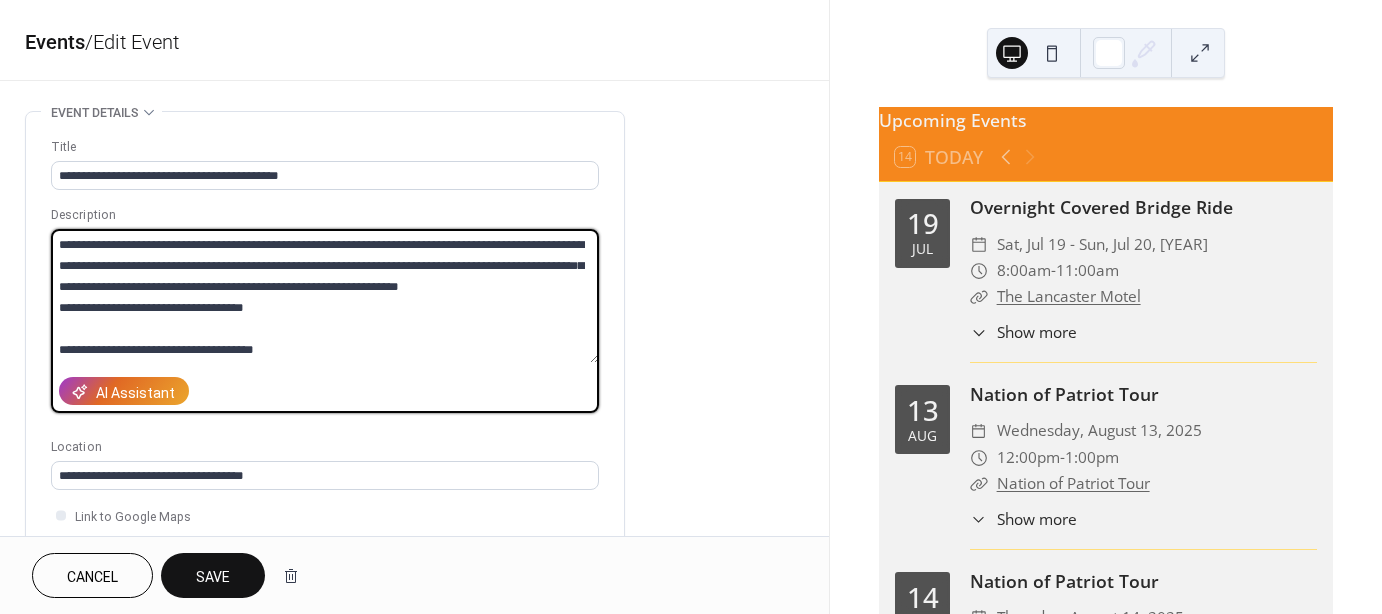 drag, startPoint x: 256, startPoint y: 312, endPoint x: 347, endPoint y: 292, distance: 93.17188 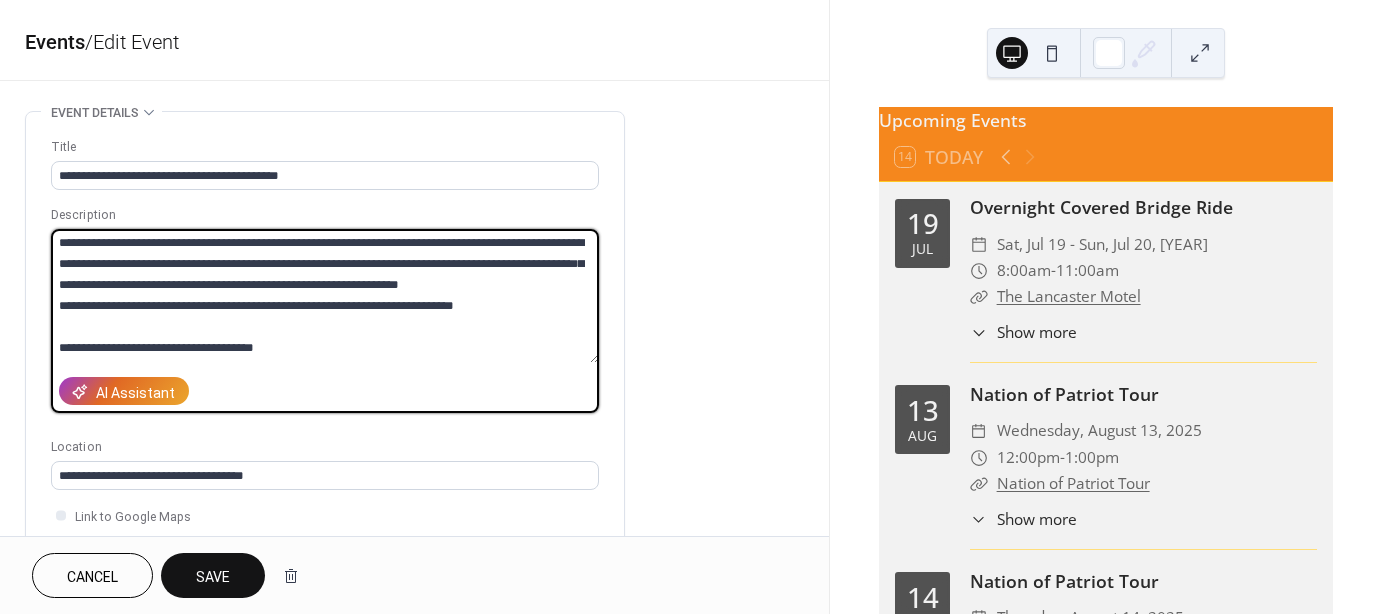 scroll, scrollTop: 145, scrollLeft: 0, axis: vertical 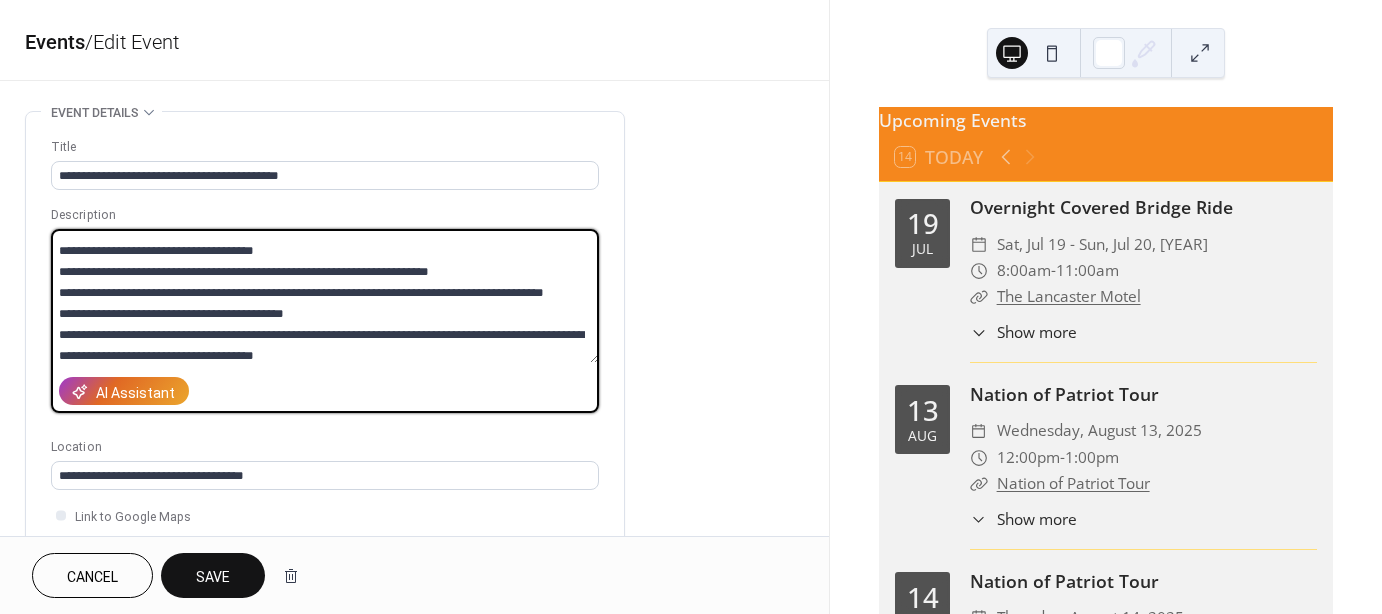click on "**********" at bounding box center (325, 296) 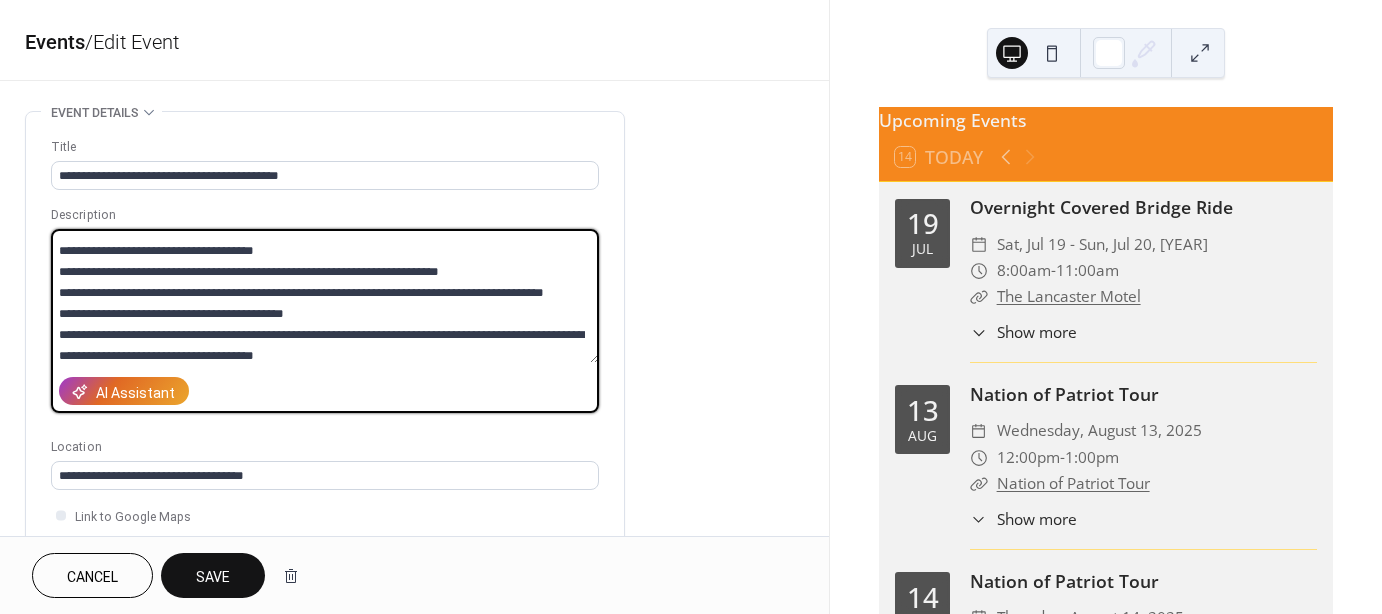 drag, startPoint x: 63, startPoint y: 290, endPoint x: 34, endPoint y: 286, distance: 29.274563 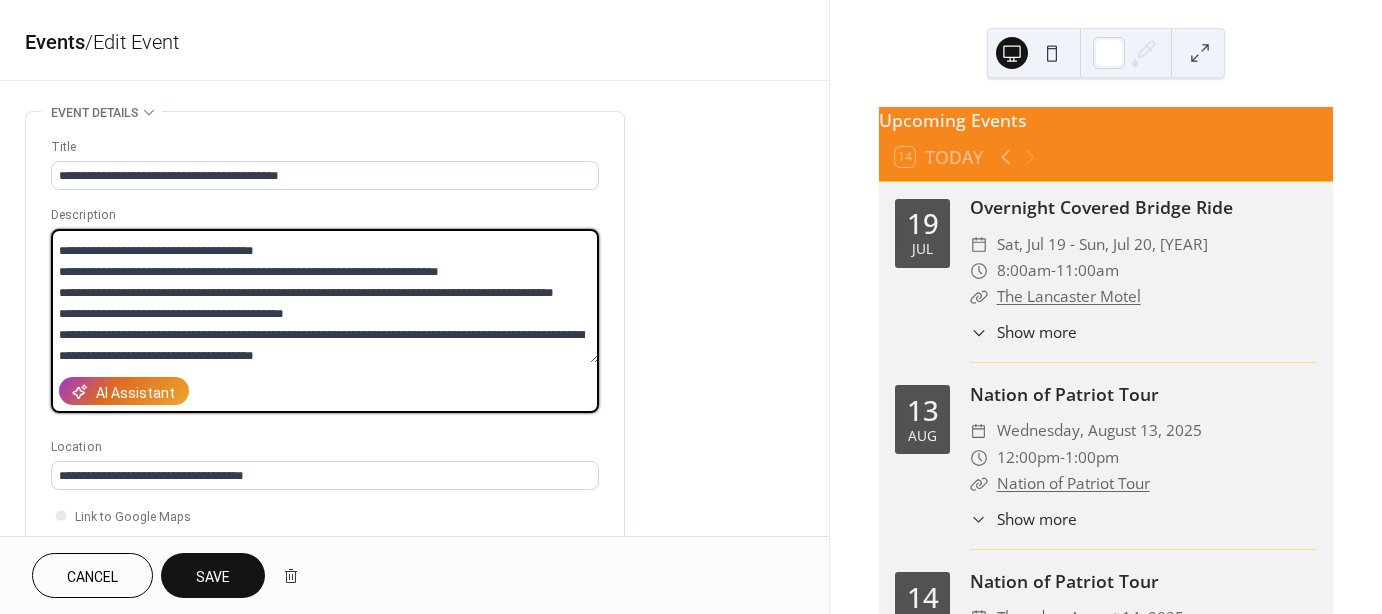 drag, startPoint x: 64, startPoint y: 333, endPoint x: 33, endPoint y: 335, distance: 31.06445 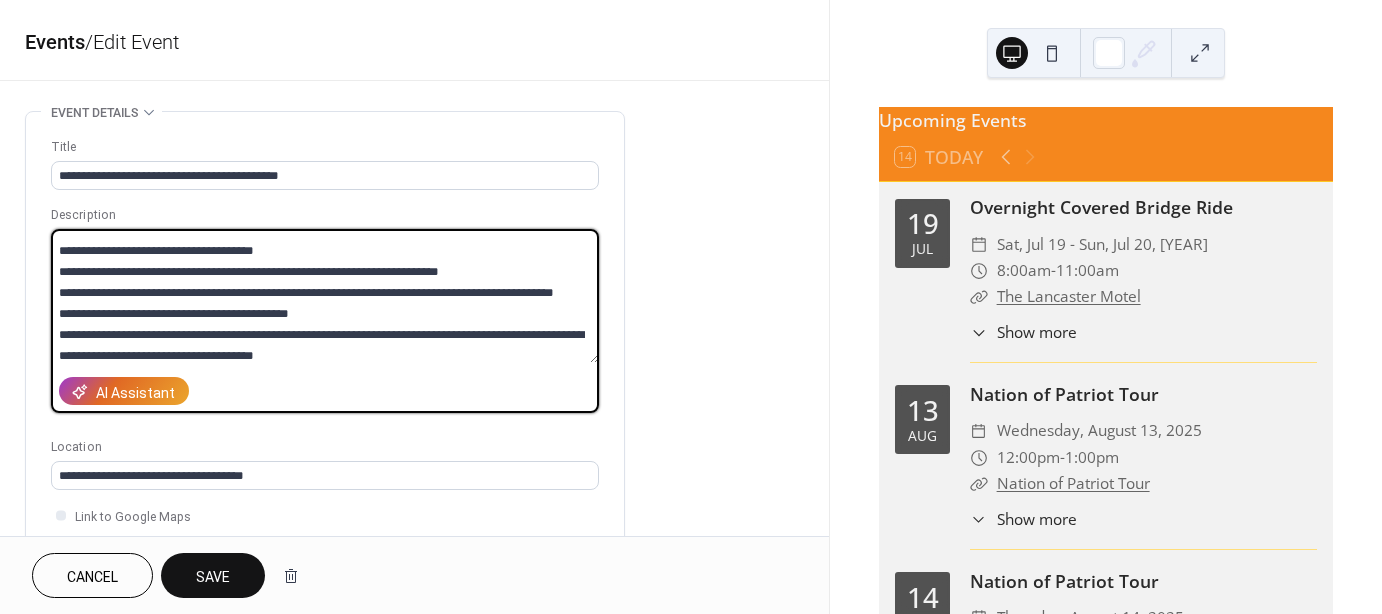 scroll, scrollTop: 252, scrollLeft: 0, axis: vertical 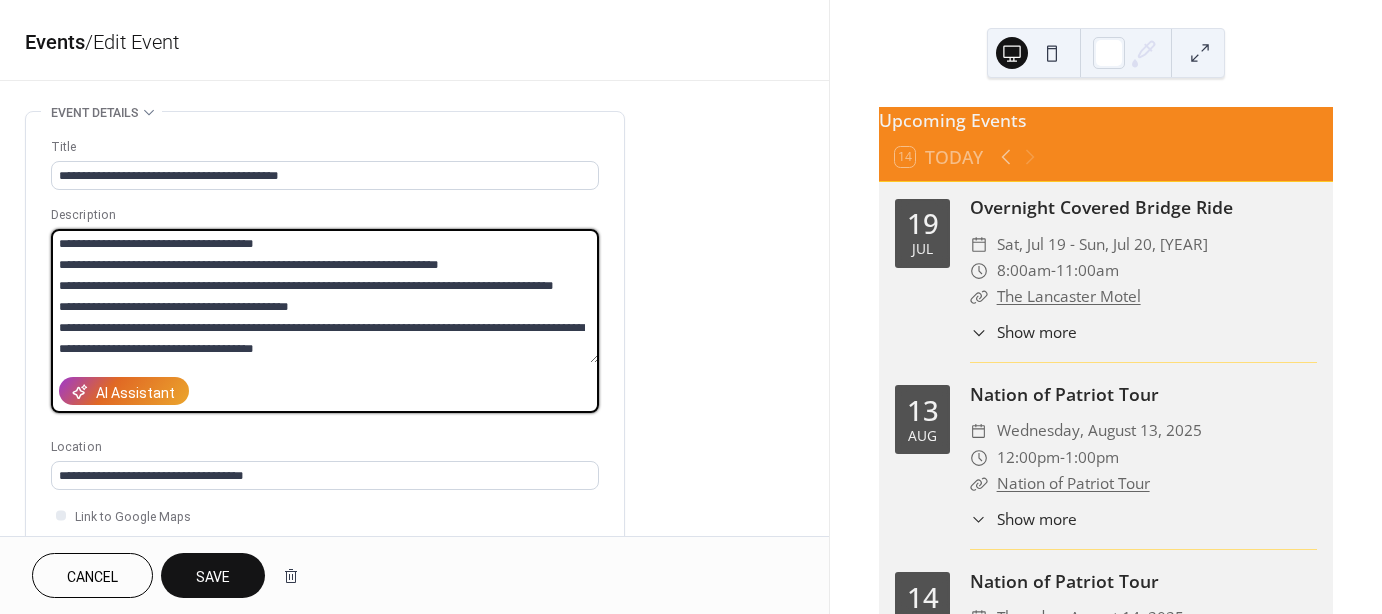 drag, startPoint x: 62, startPoint y: 355, endPoint x: 47, endPoint y: 355, distance: 15 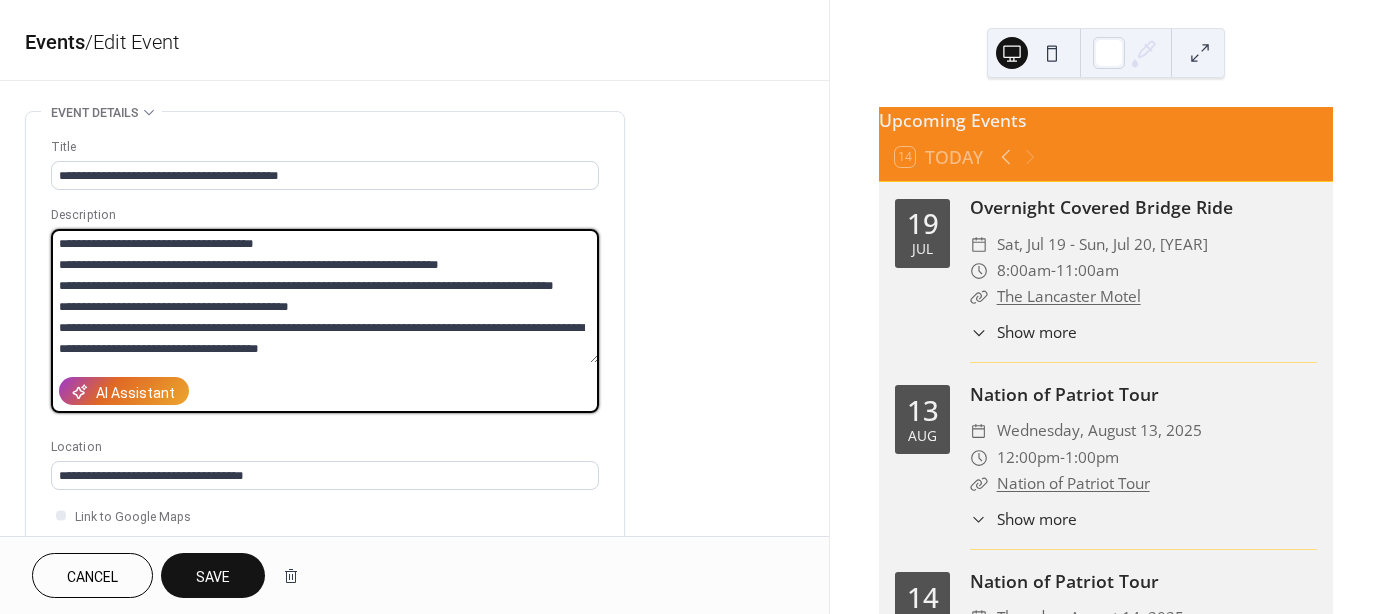 type on "**********" 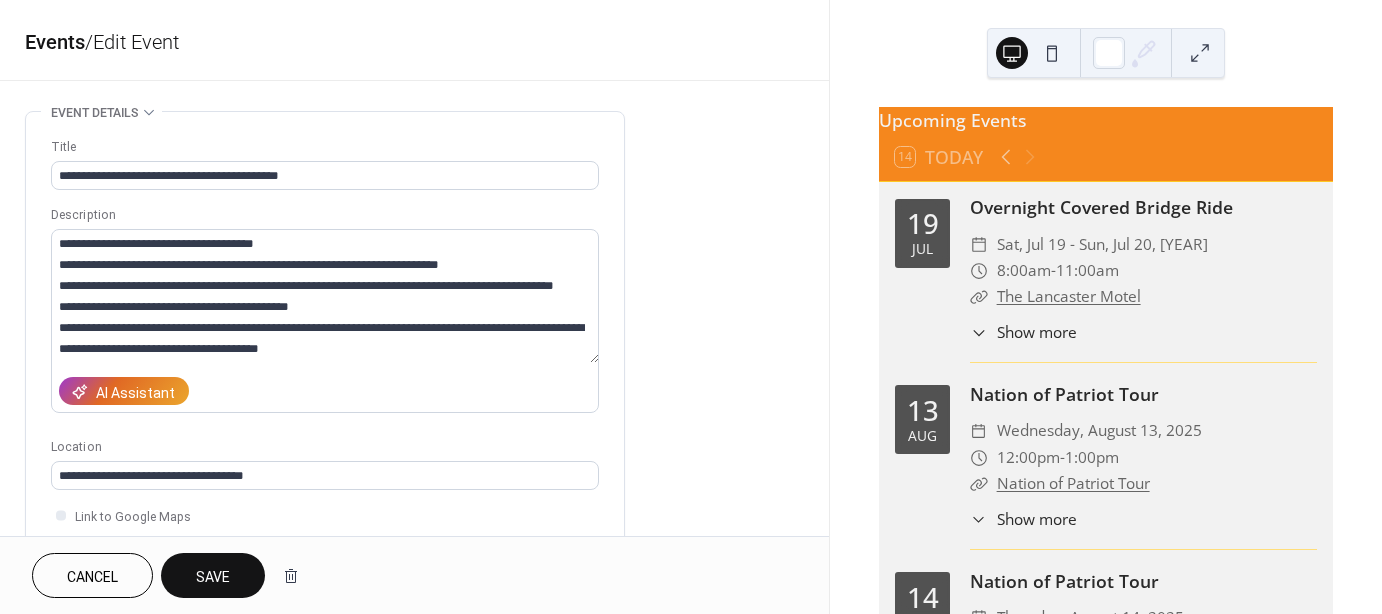 click on "Save" at bounding box center (213, 577) 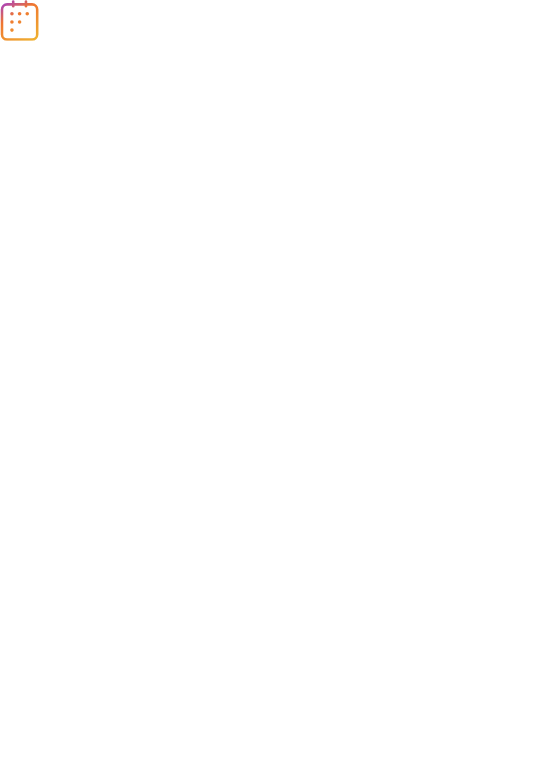 scroll, scrollTop: 0, scrollLeft: 0, axis: both 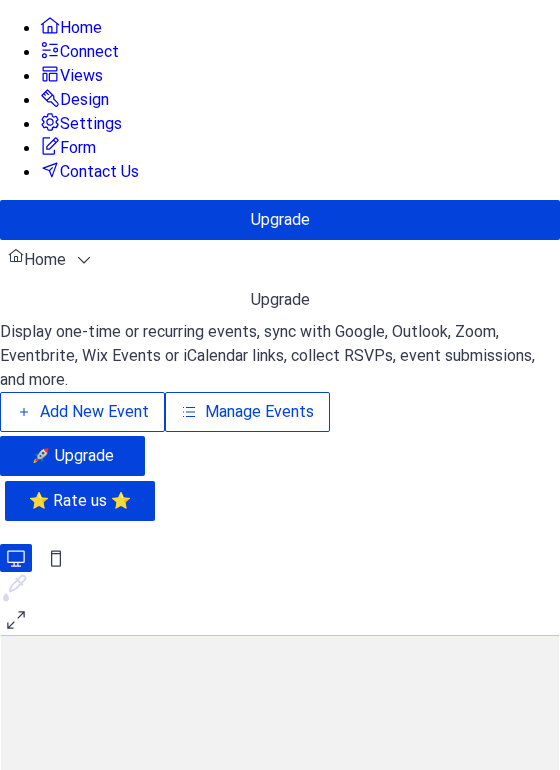 click on "Manage Events" at bounding box center (259, 412) 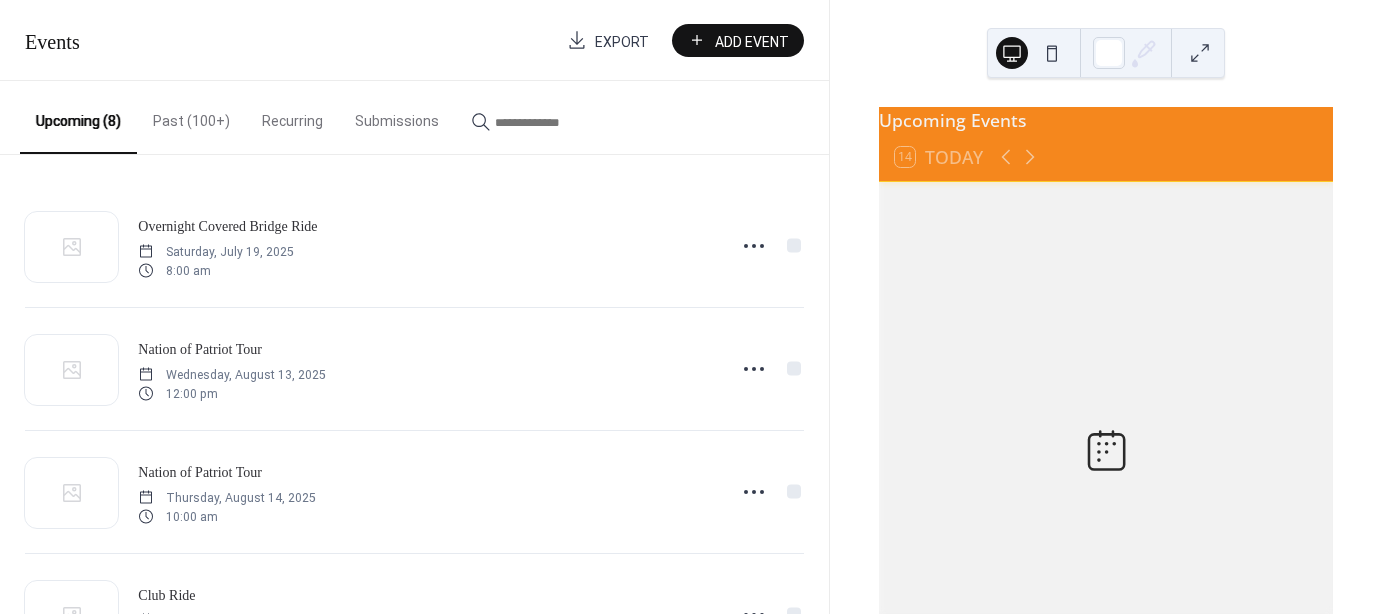 scroll, scrollTop: 0, scrollLeft: 0, axis: both 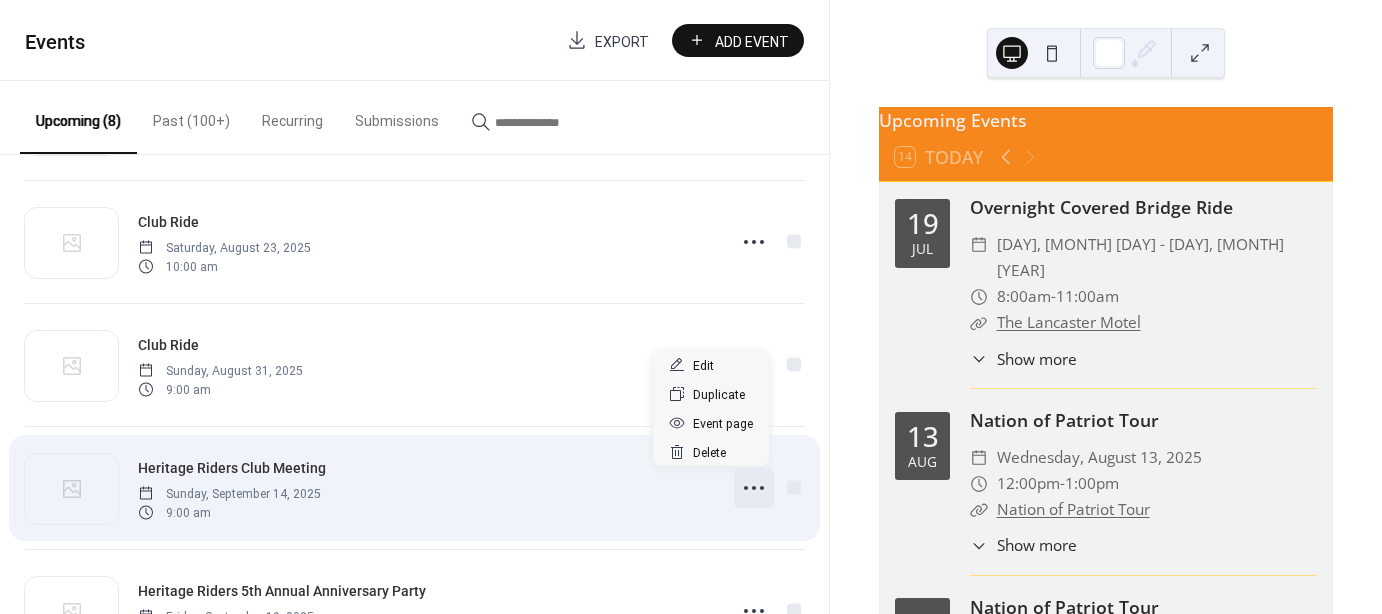click 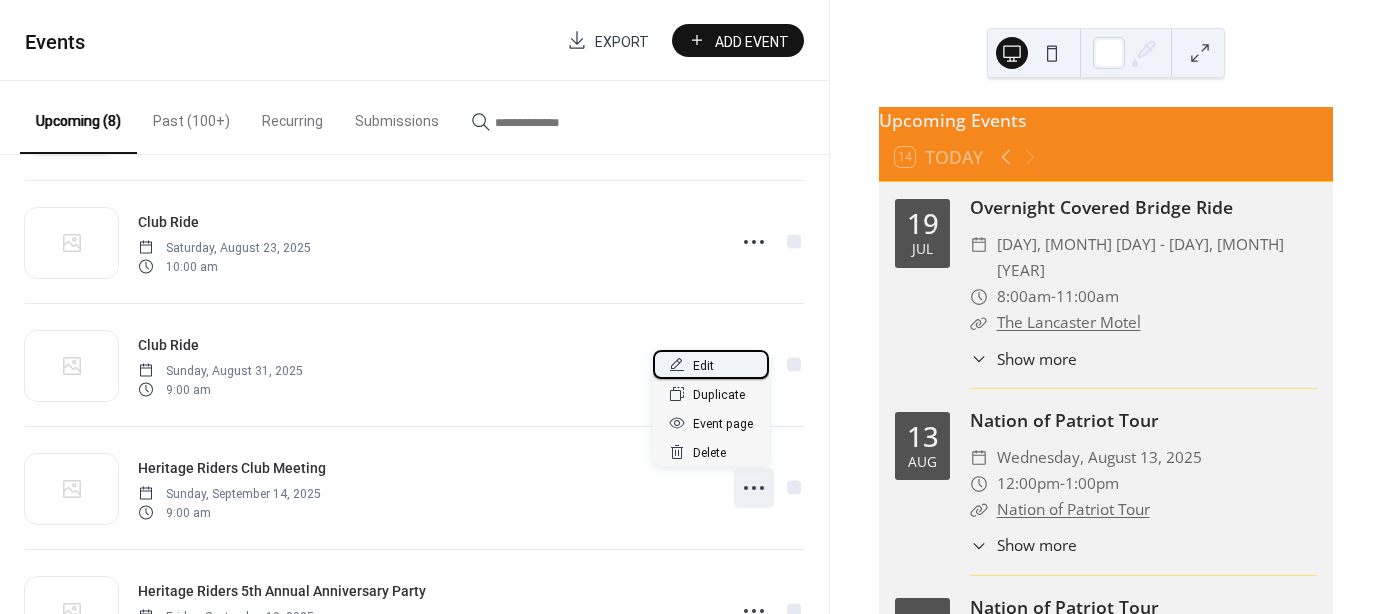 click on "Edit" at bounding box center [711, 364] 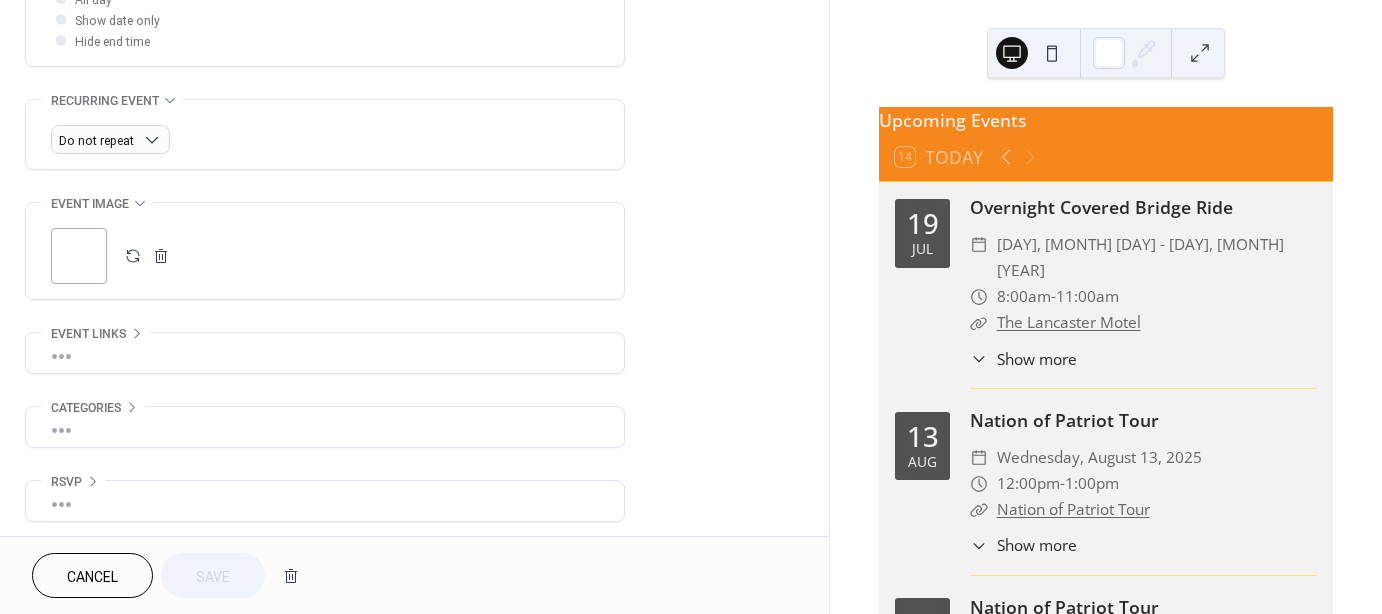 scroll, scrollTop: 788, scrollLeft: 0, axis: vertical 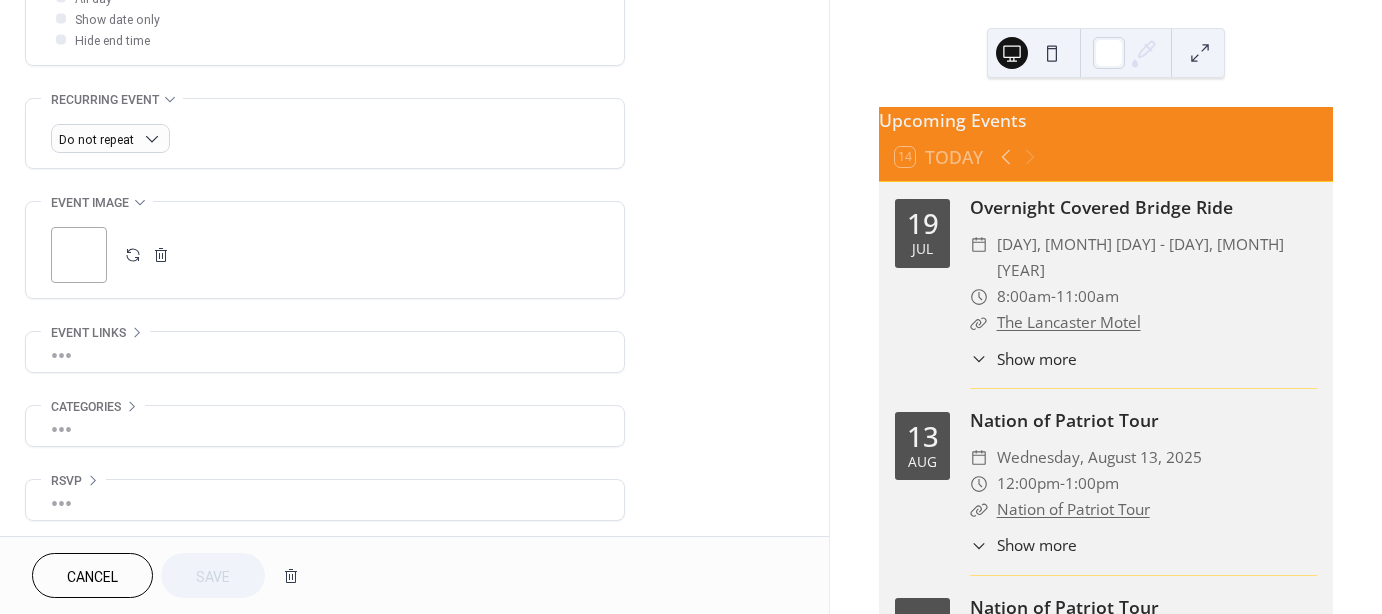 click on "•••" at bounding box center (325, 352) 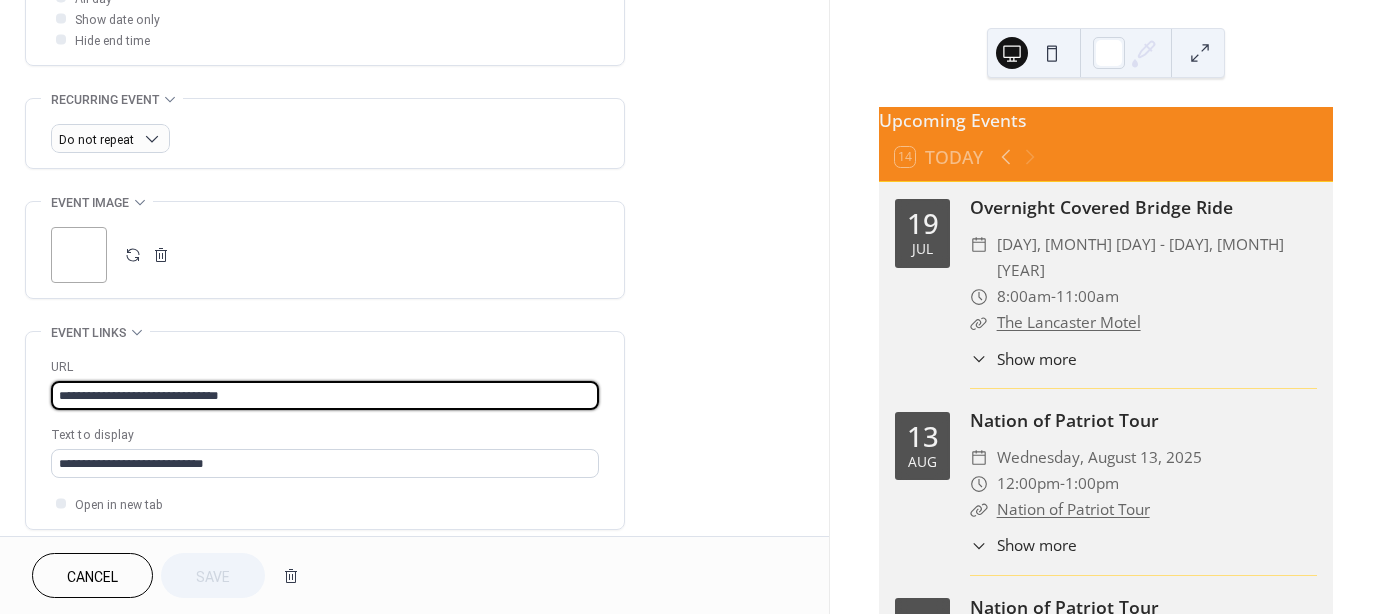 drag, startPoint x: 320, startPoint y: 390, endPoint x: -77, endPoint y: 380, distance: 397.12592 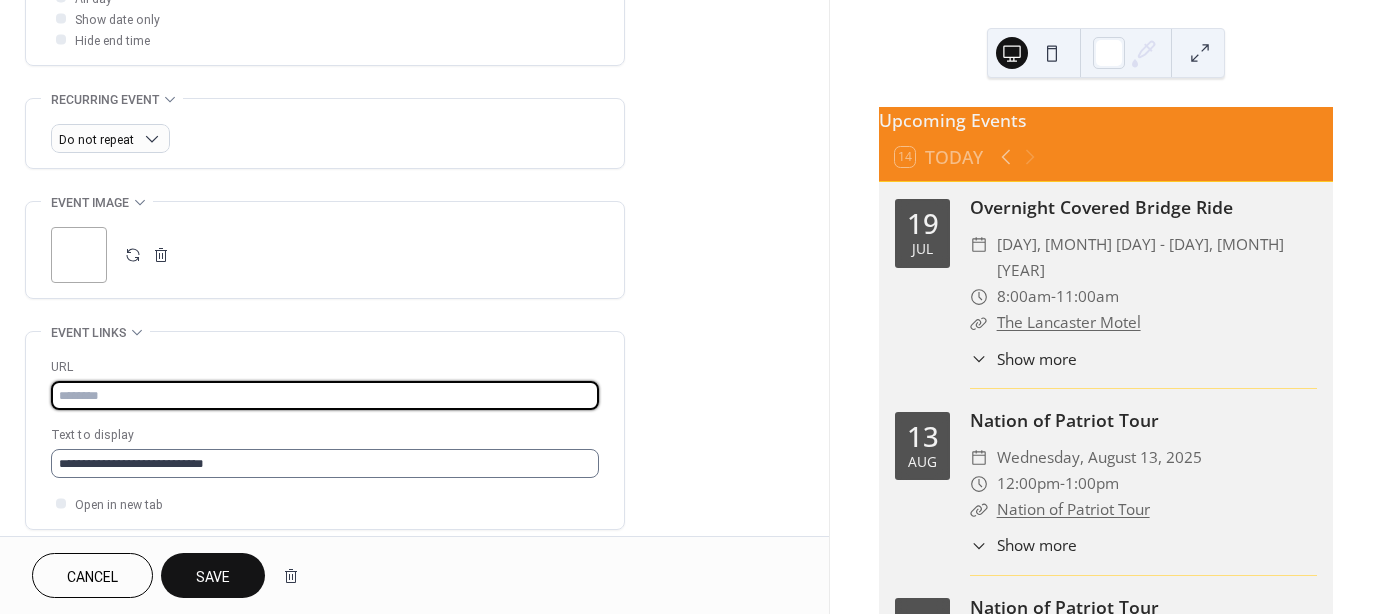 type 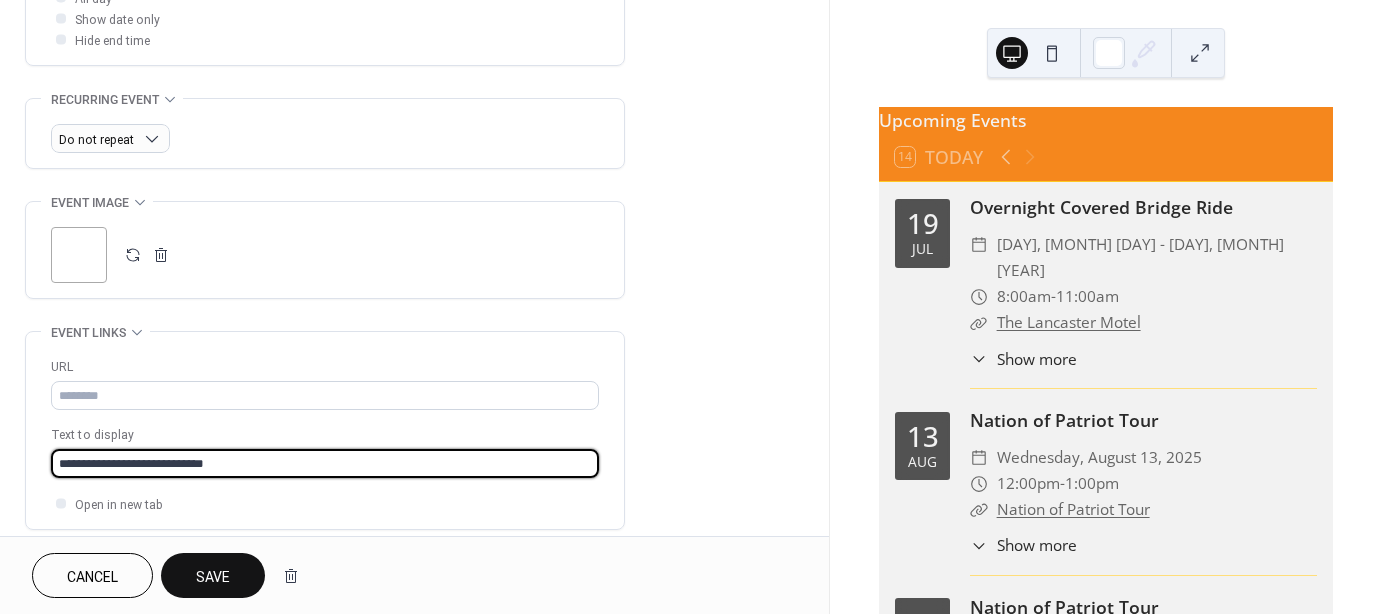drag, startPoint x: 243, startPoint y: 460, endPoint x: -77, endPoint y: 455, distance: 320.03906 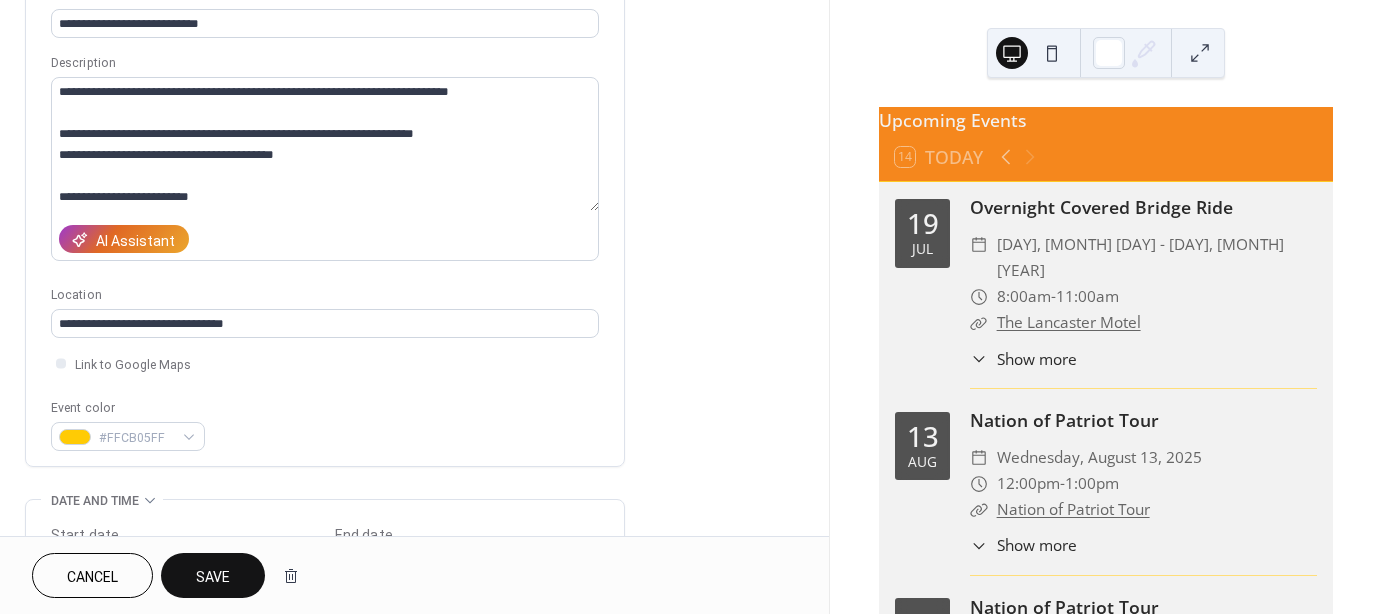 scroll, scrollTop: 143, scrollLeft: 0, axis: vertical 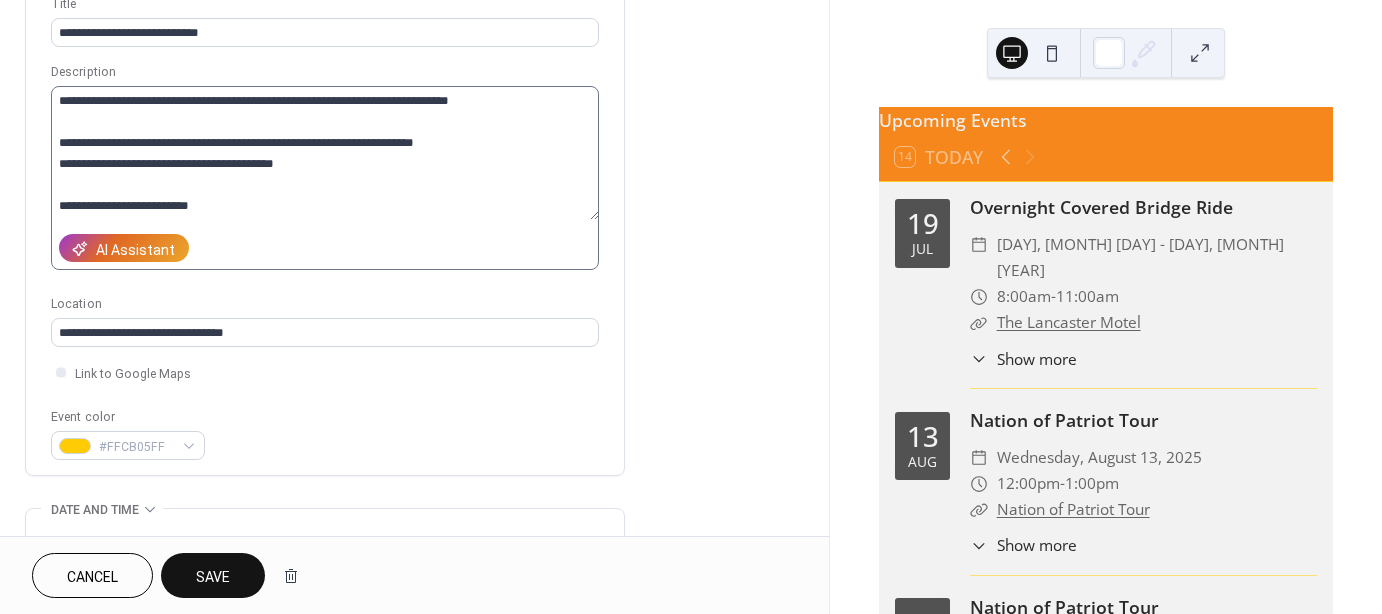 type 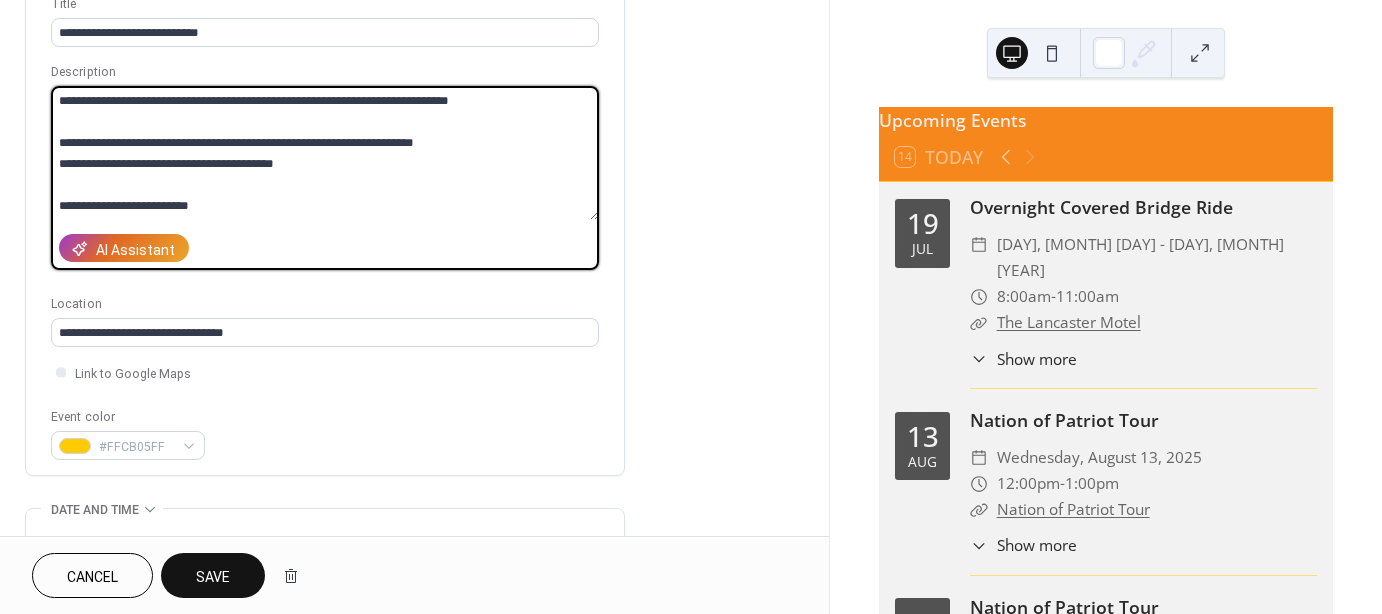 click on "**********" at bounding box center [325, 153] 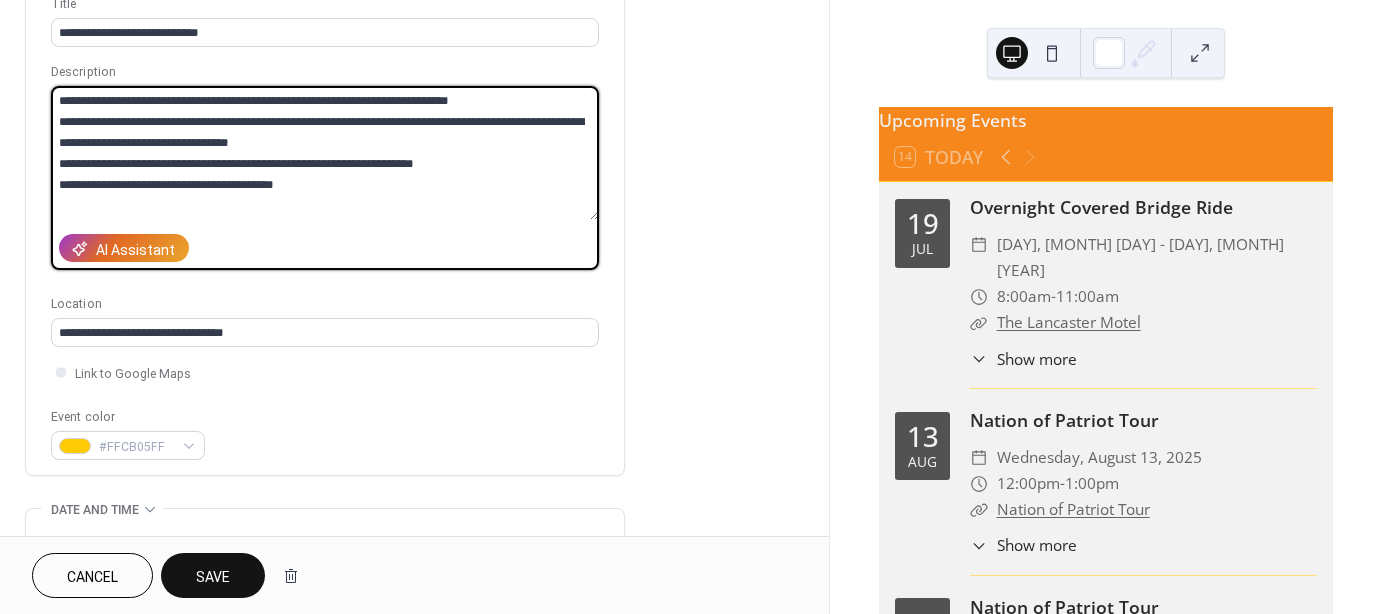 drag, startPoint x: 176, startPoint y: 119, endPoint x: 508, endPoint y: 92, distance: 333.09607 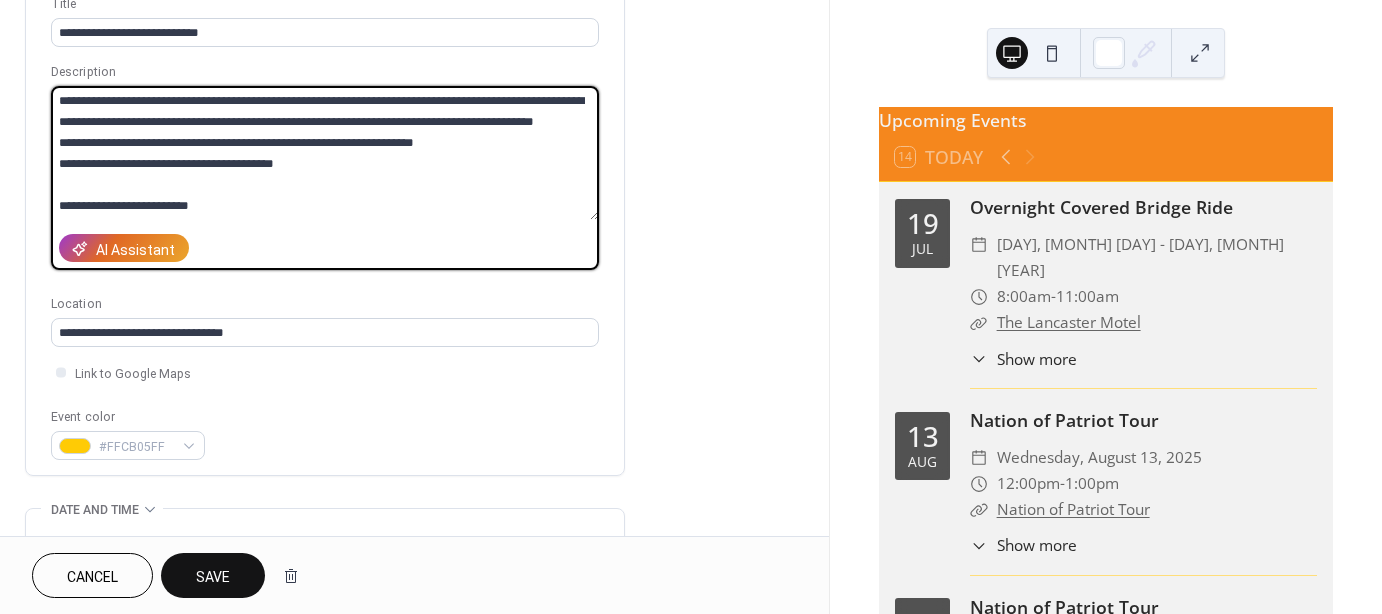 click on "**********" at bounding box center [325, 153] 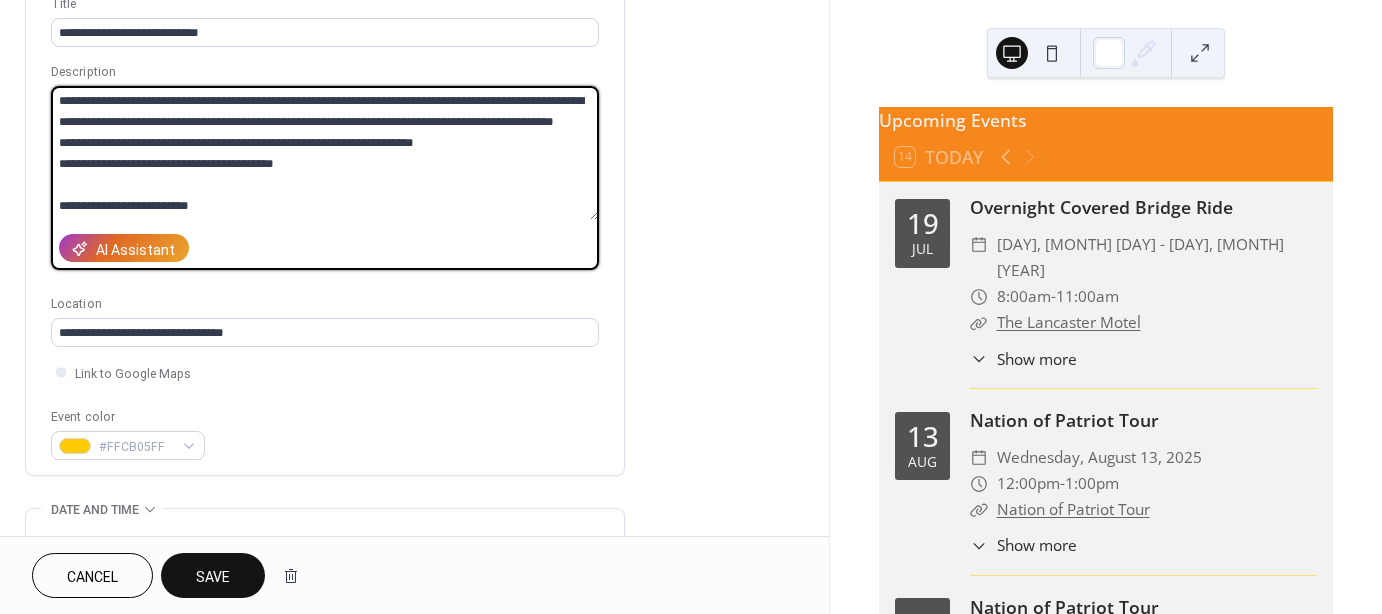 click on "**********" at bounding box center [325, 153] 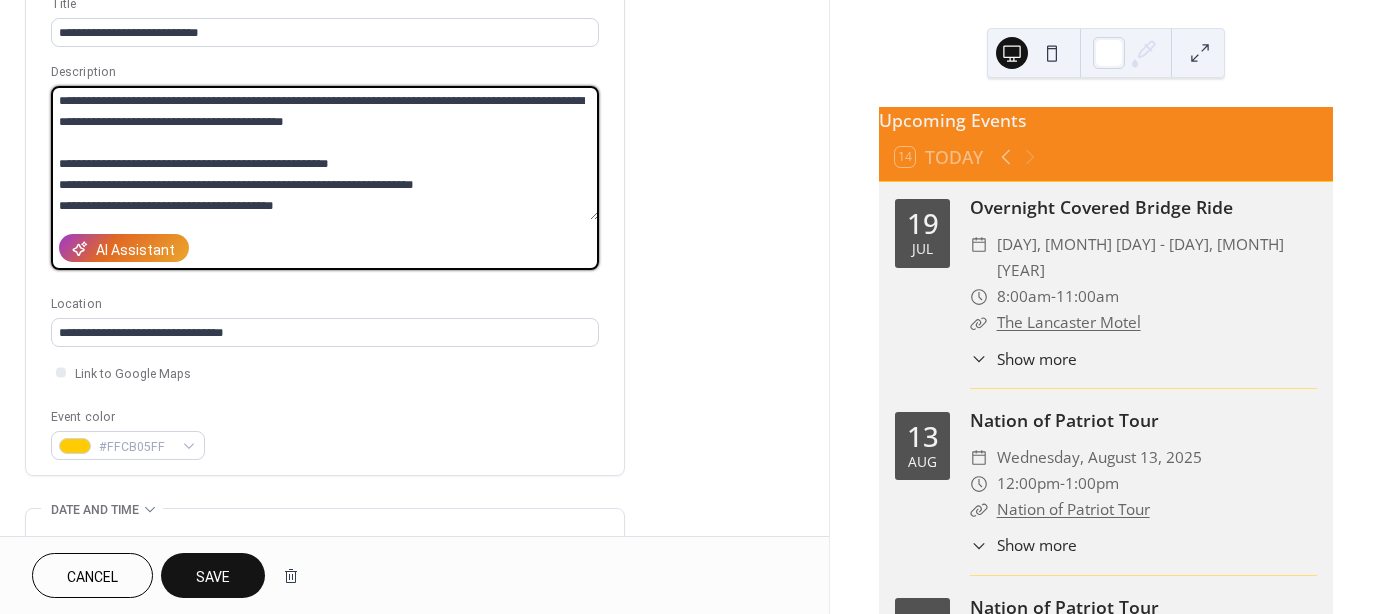 click on "**********" at bounding box center [325, 153] 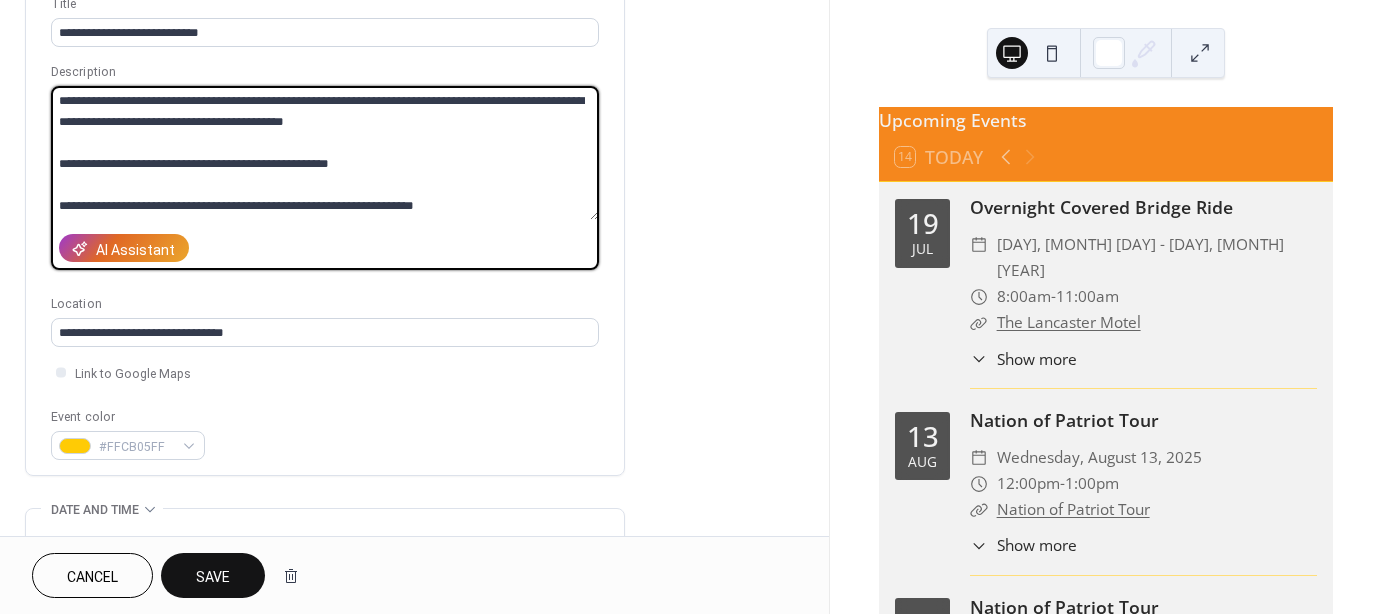 drag, startPoint x: 451, startPoint y: 202, endPoint x: 43, endPoint y: 199, distance: 408.01102 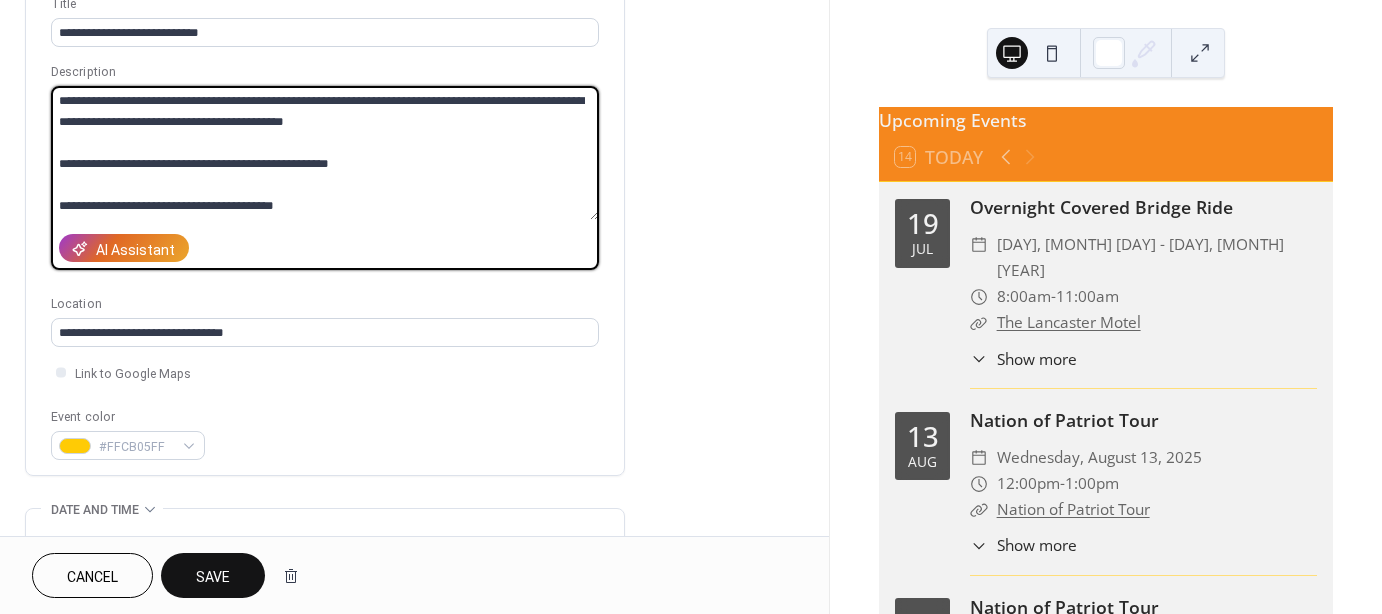 drag, startPoint x: 250, startPoint y: 163, endPoint x: 433, endPoint y: 177, distance: 183.53474 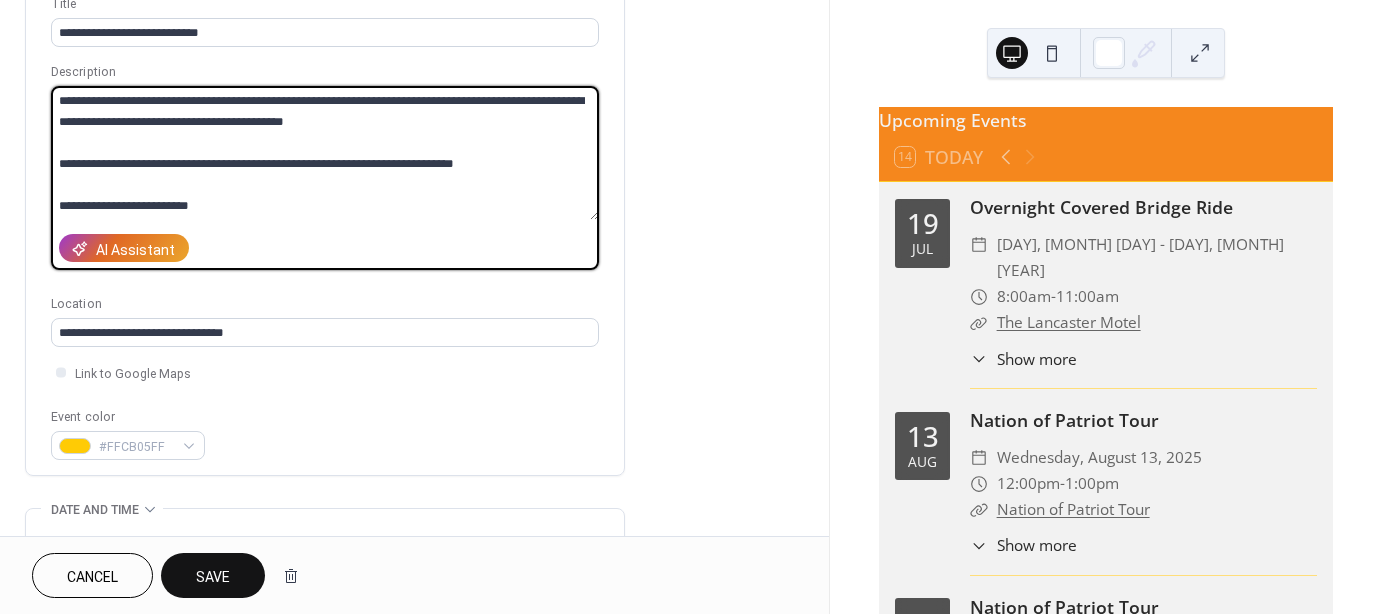 type on "**********" 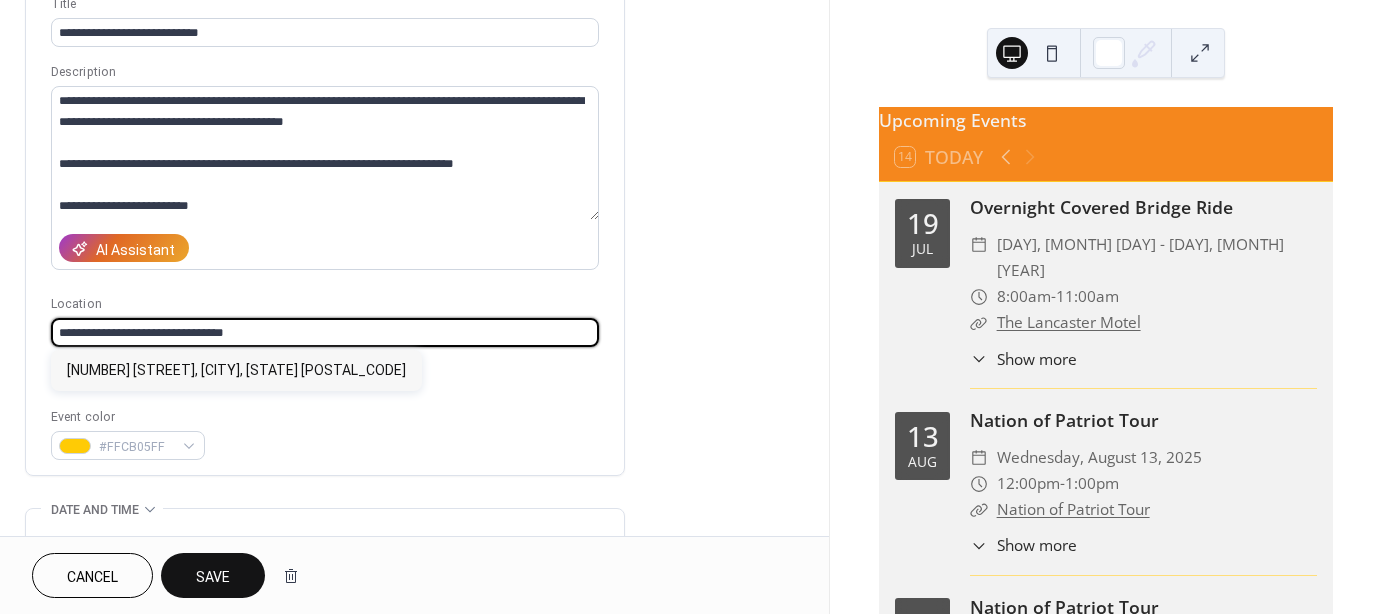 drag, startPoint x: 172, startPoint y: 327, endPoint x: -32, endPoint y: 323, distance: 204.03922 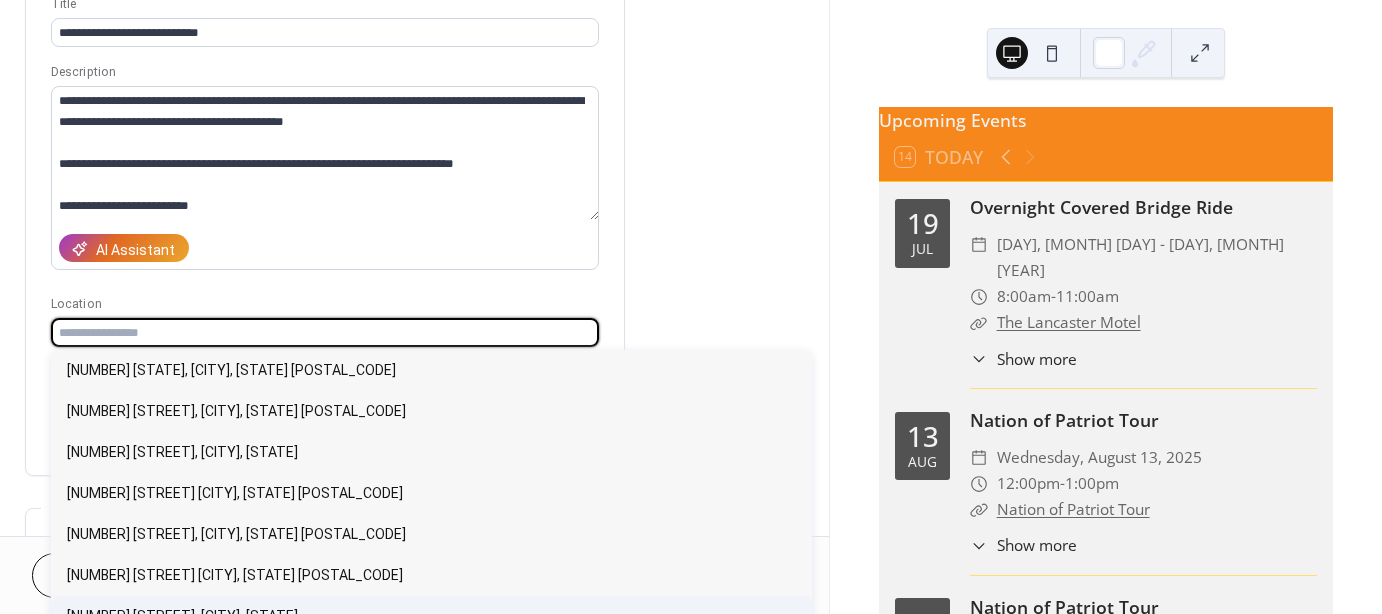 type 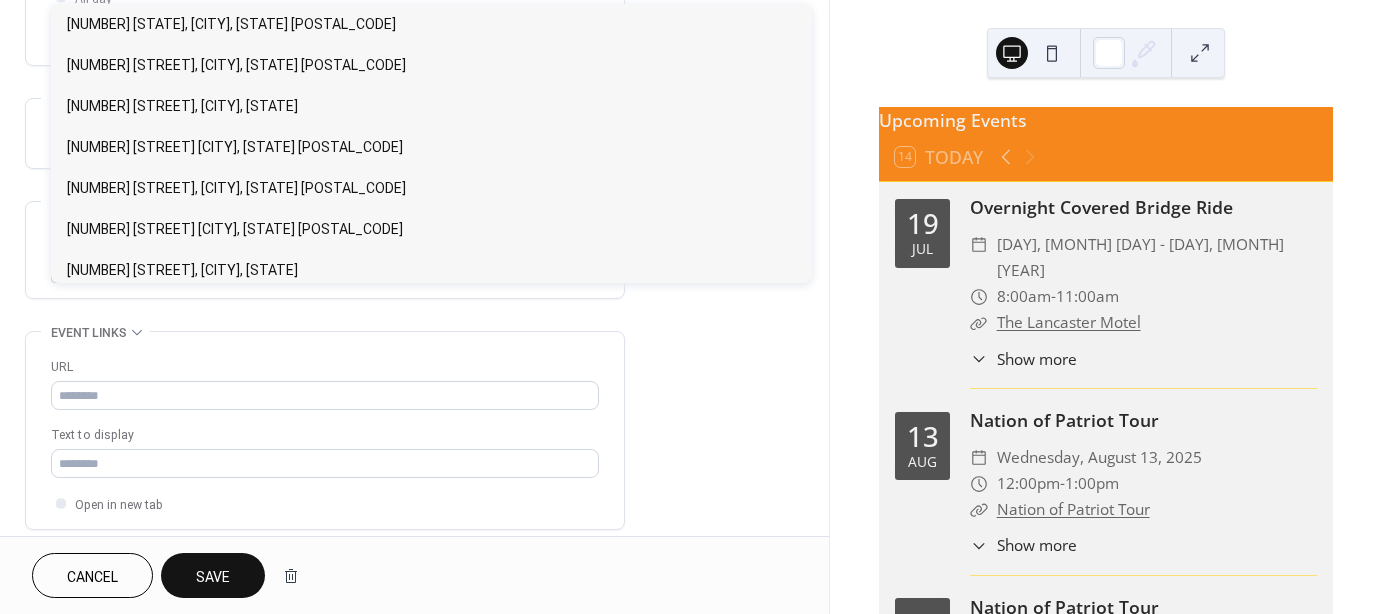 scroll, scrollTop: 795, scrollLeft: 0, axis: vertical 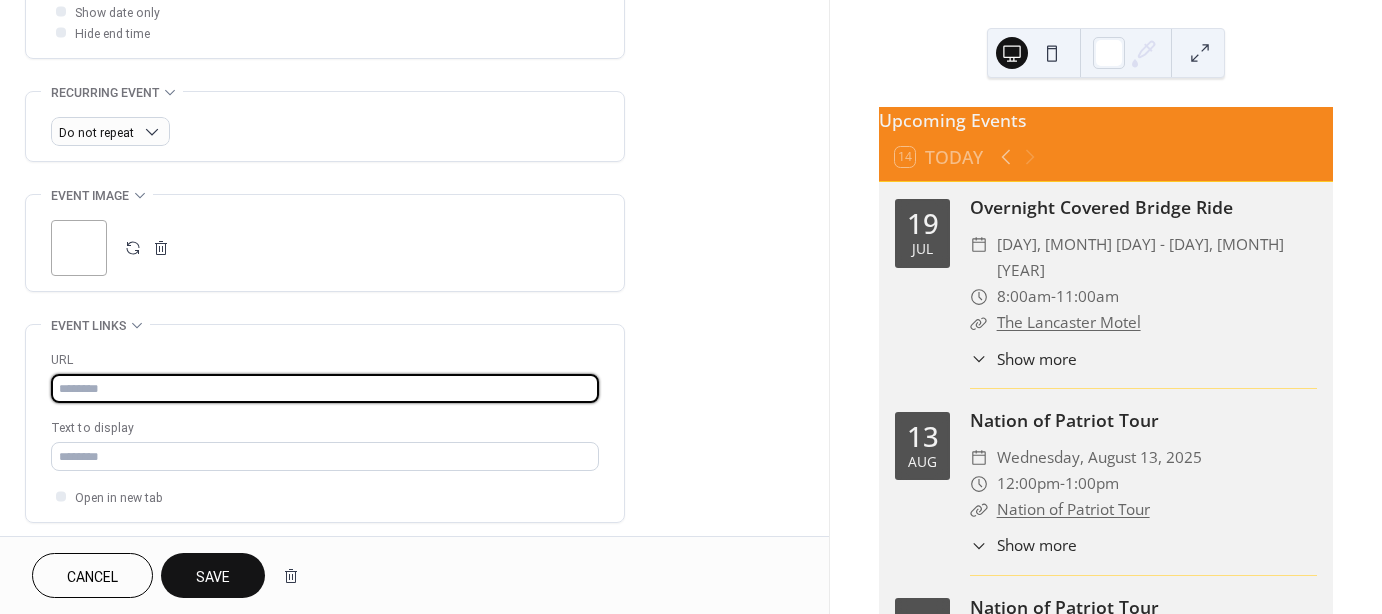paste on "**********" 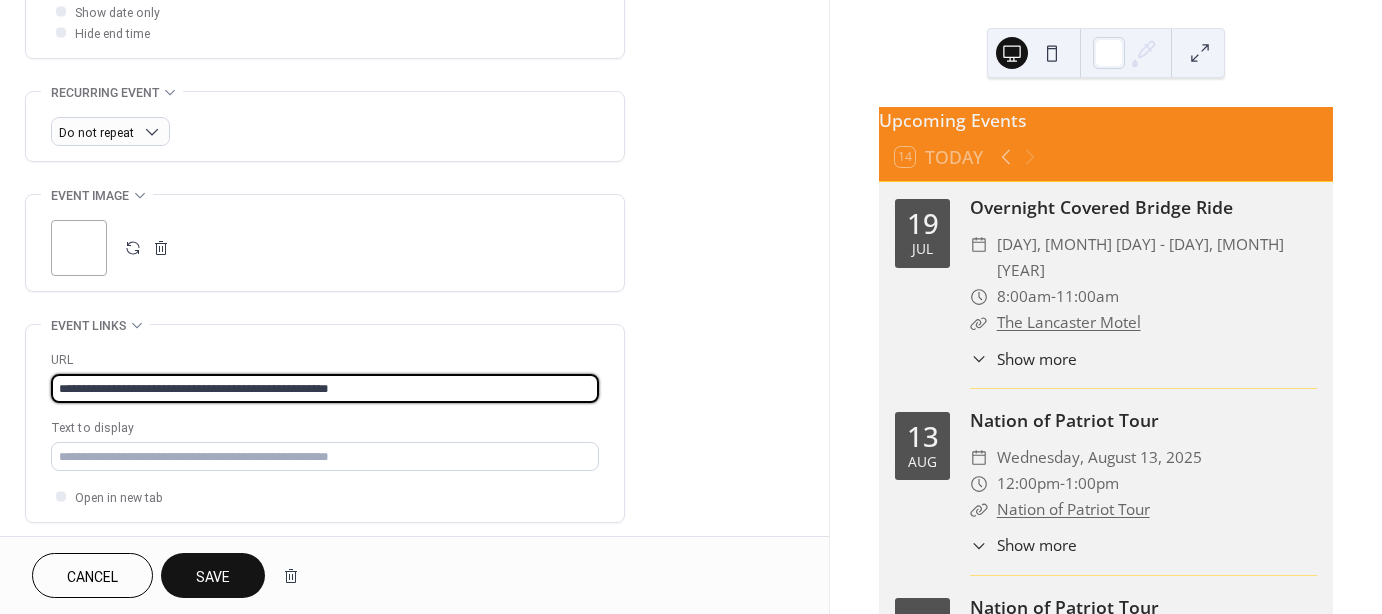 type on "**********" 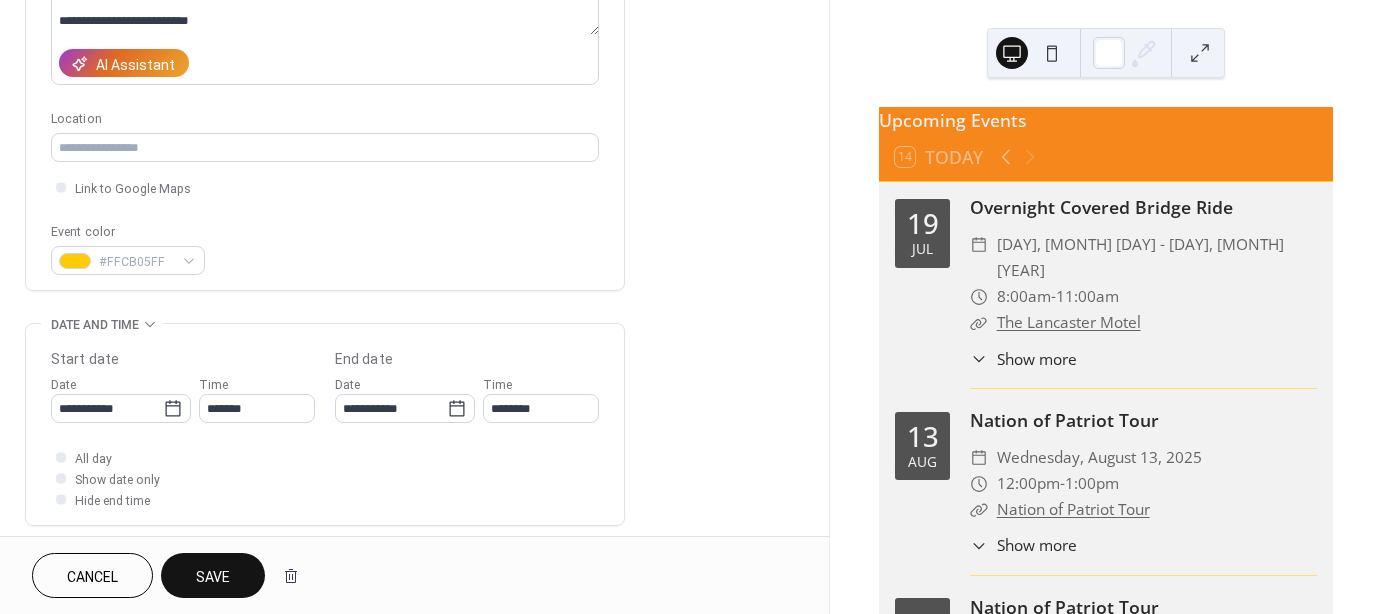 scroll, scrollTop: 313, scrollLeft: 0, axis: vertical 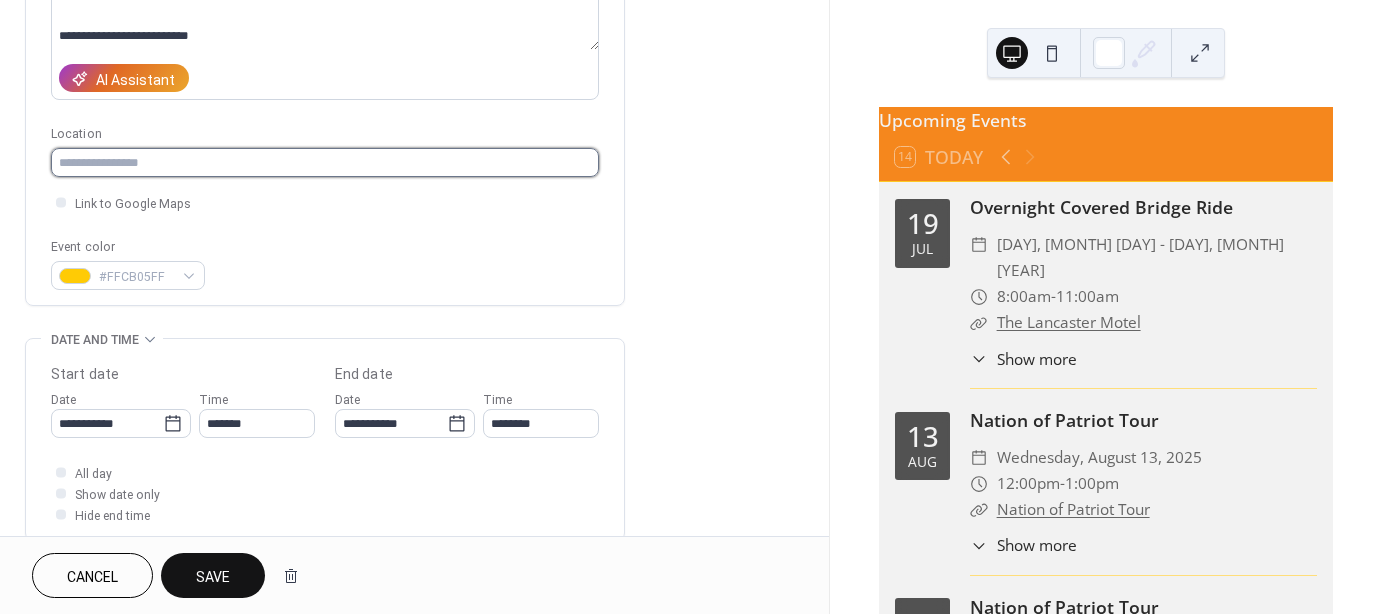 click at bounding box center (325, 162) 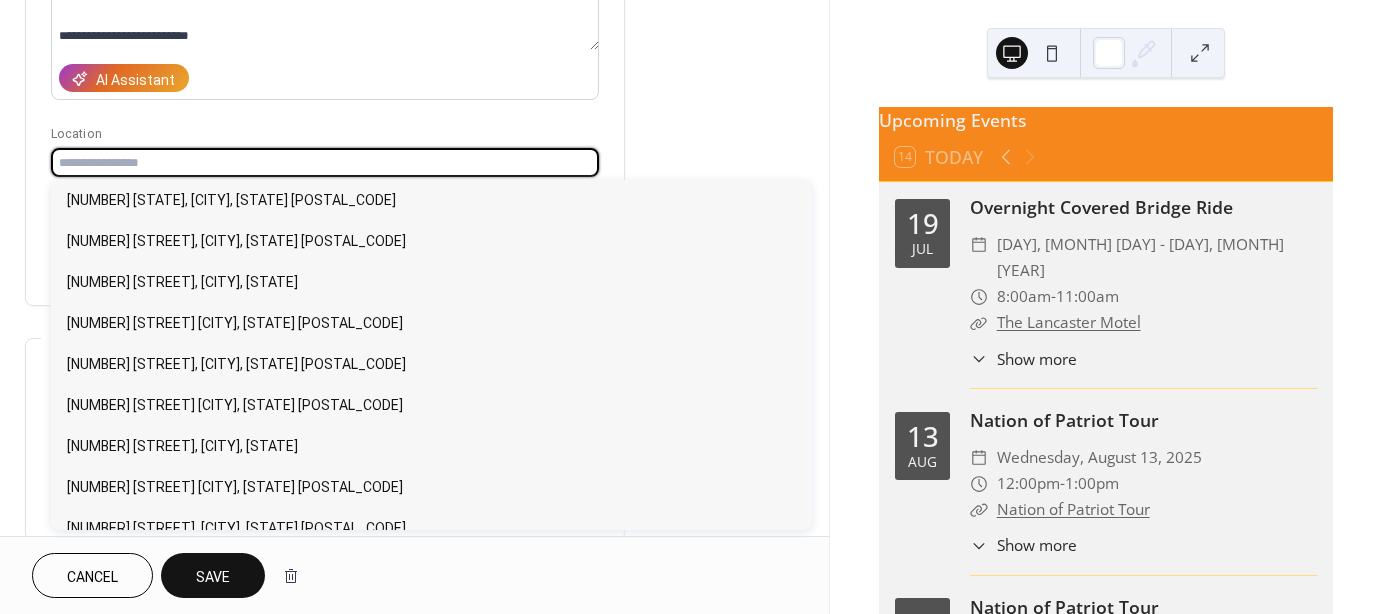 paste on "**********" 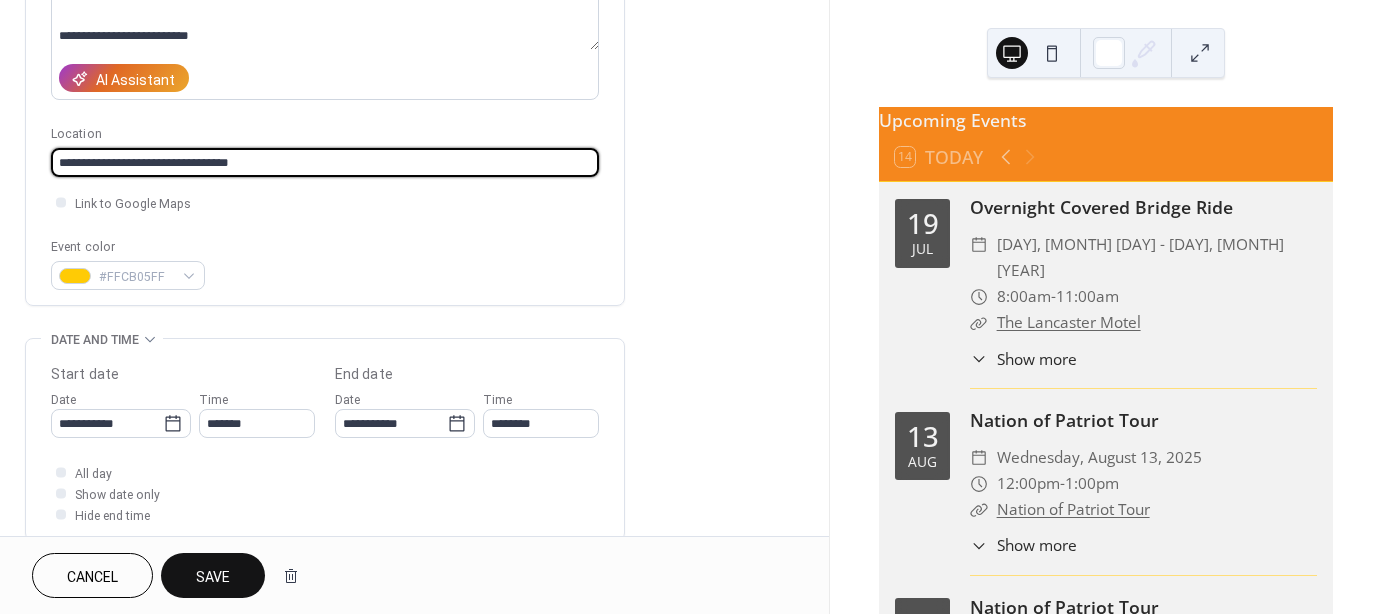 type on "**********" 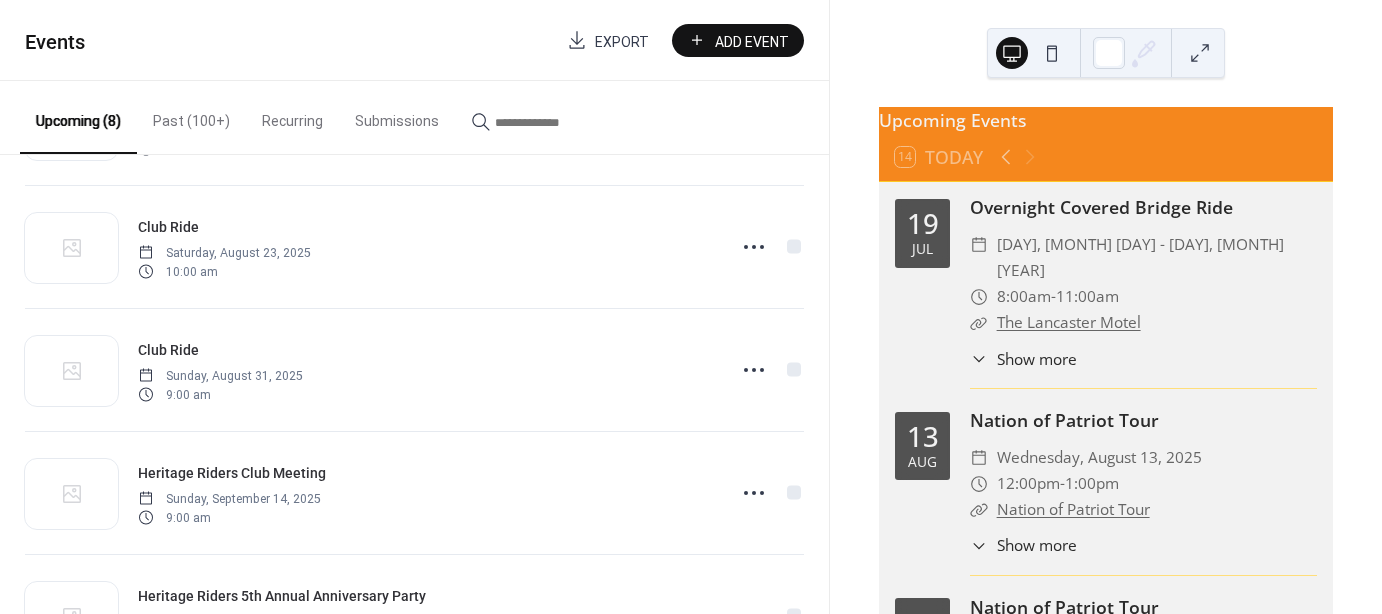 scroll, scrollTop: 581, scrollLeft: 0, axis: vertical 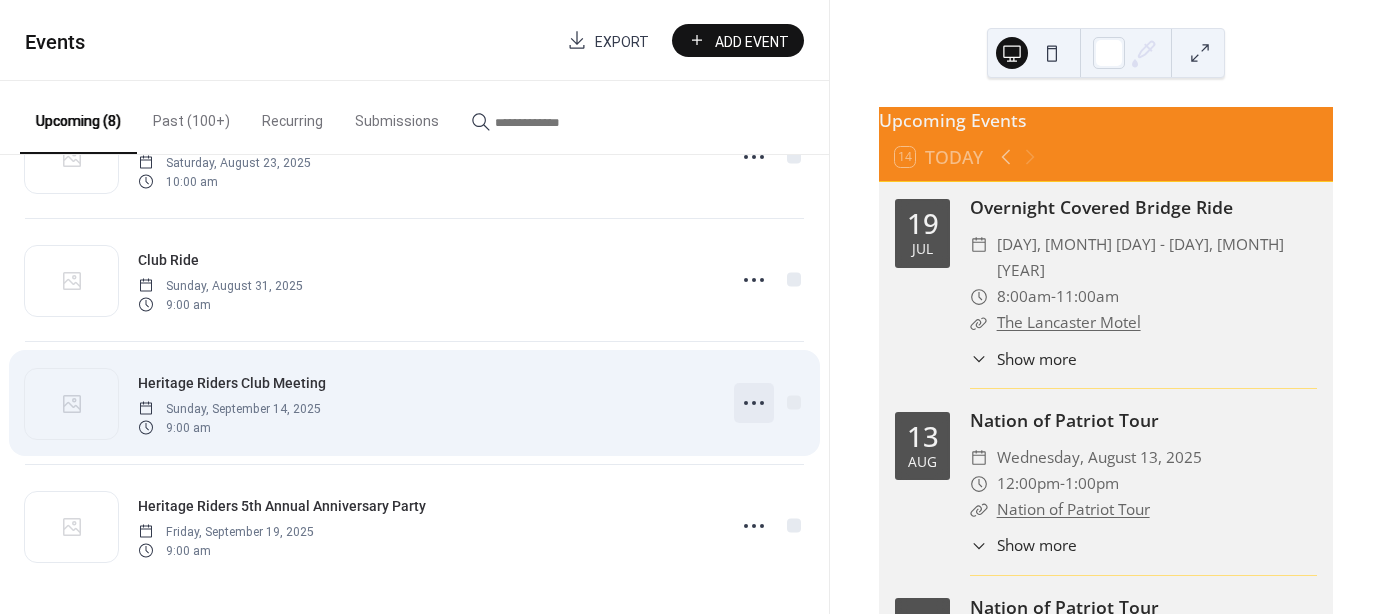 click 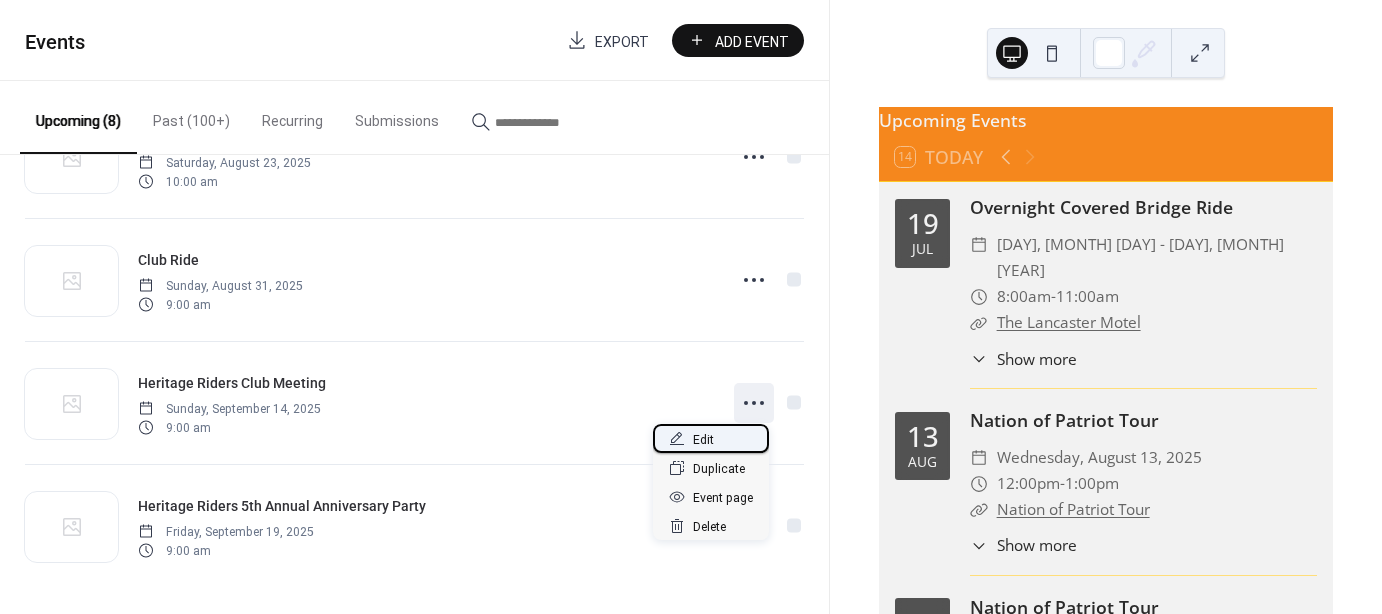 click on "Edit" at bounding box center [703, 440] 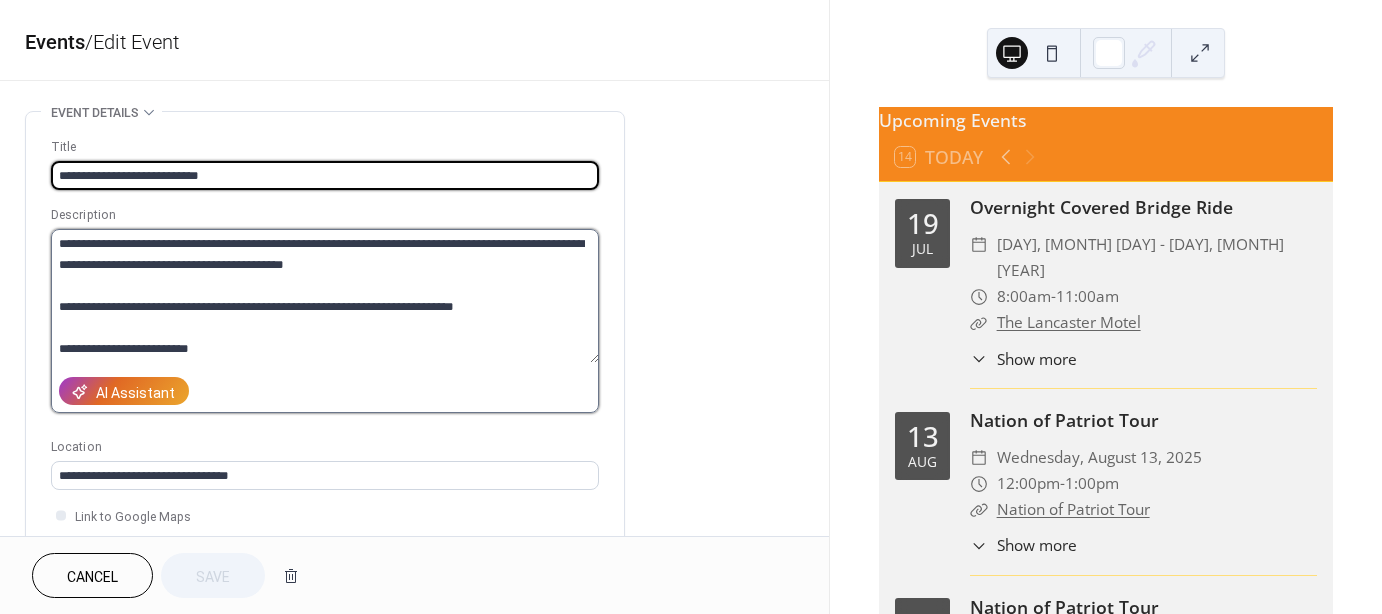 drag, startPoint x: 252, startPoint y: 304, endPoint x: 294, endPoint y: 295, distance: 42.953465 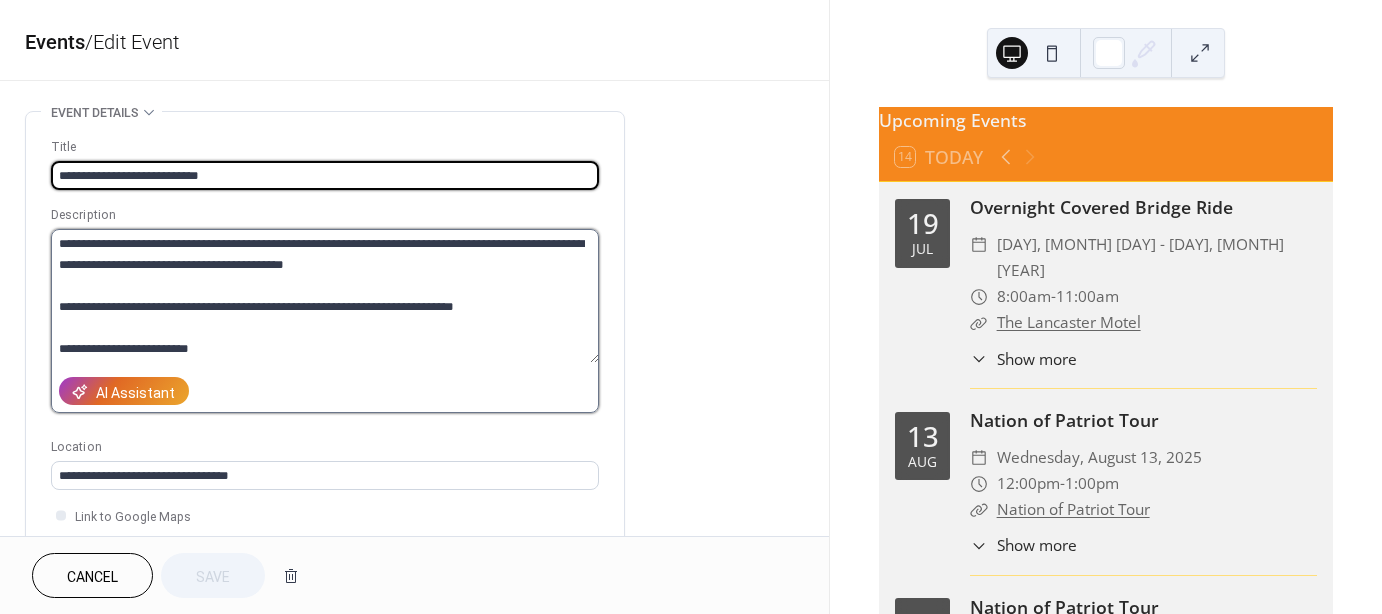 click on "**********" at bounding box center [325, 296] 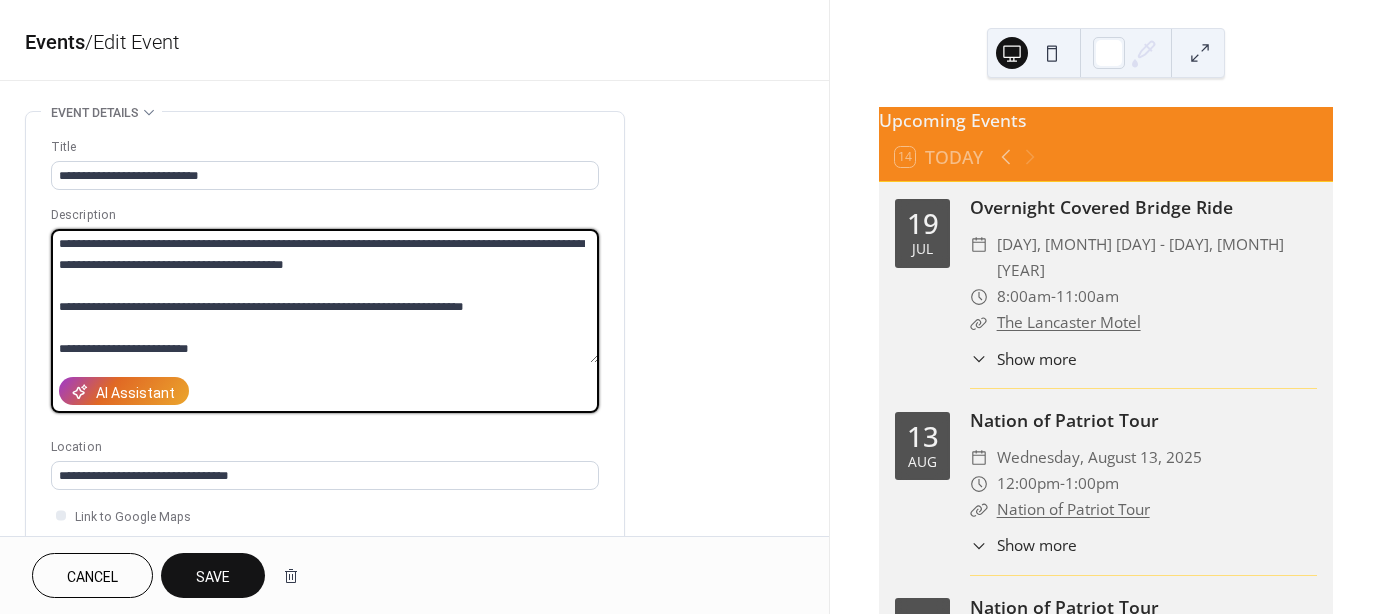 scroll, scrollTop: 0, scrollLeft: 0, axis: both 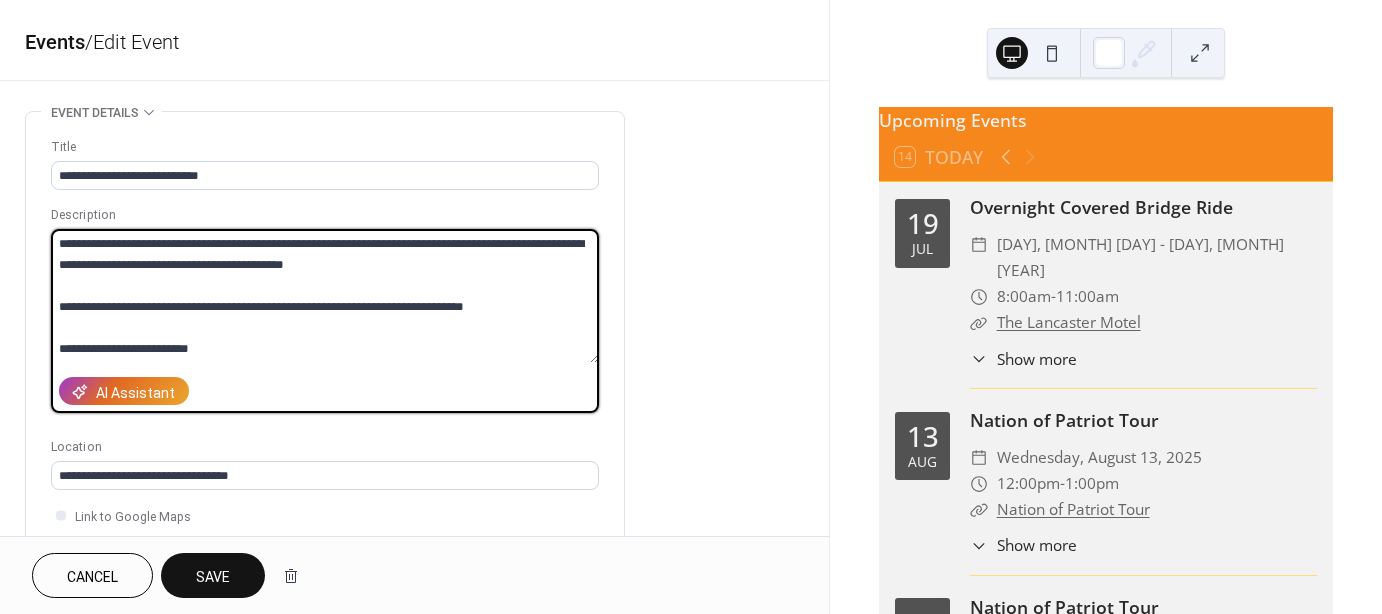 click on "**********" at bounding box center (325, 296) 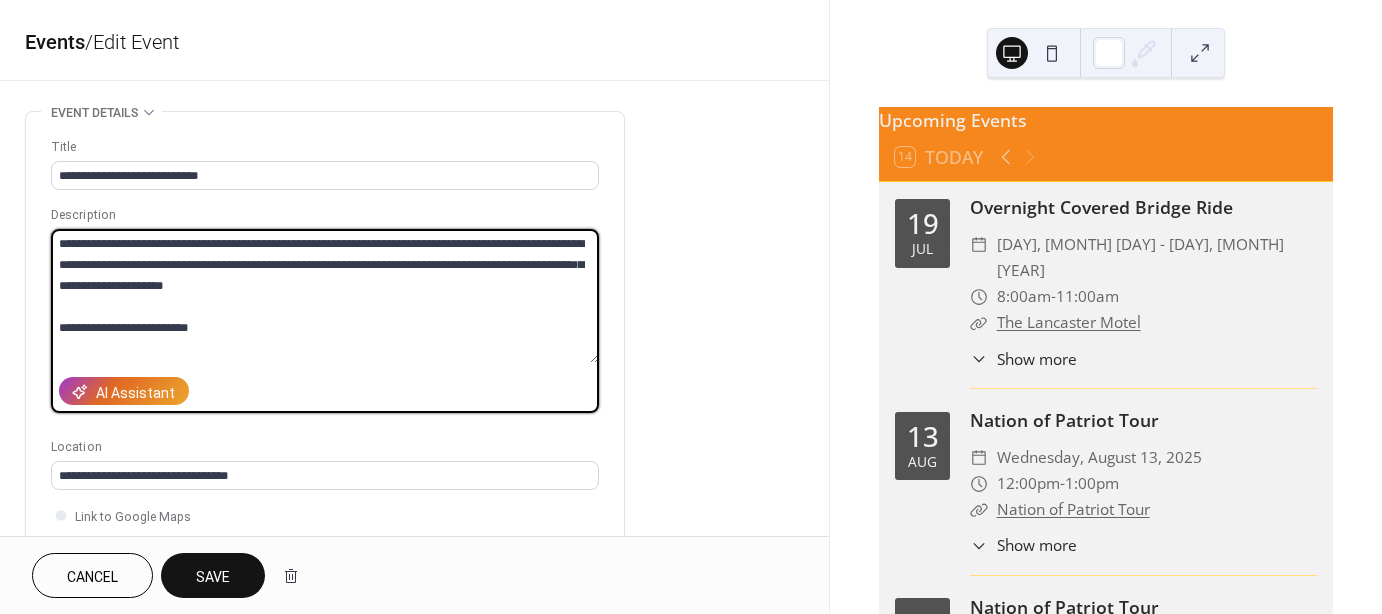click on "**********" at bounding box center [325, 296] 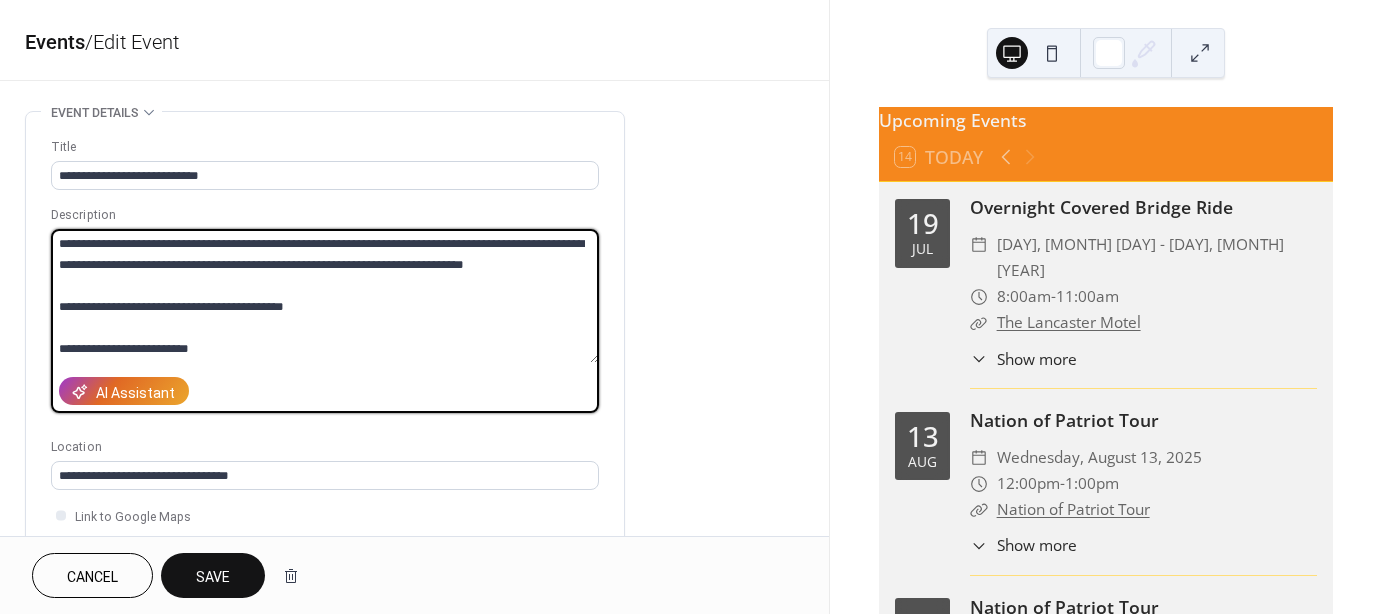 click on "**********" at bounding box center (325, 296) 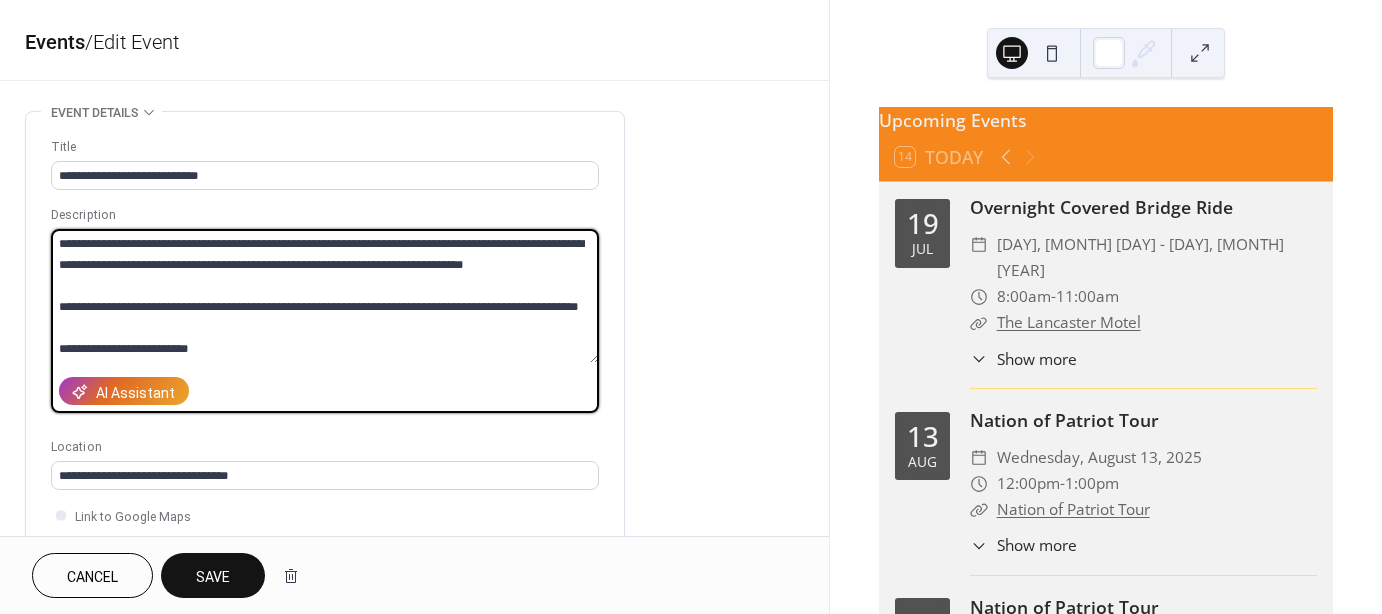 scroll, scrollTop: 62, scrollLeft: 0, axis: vertical 